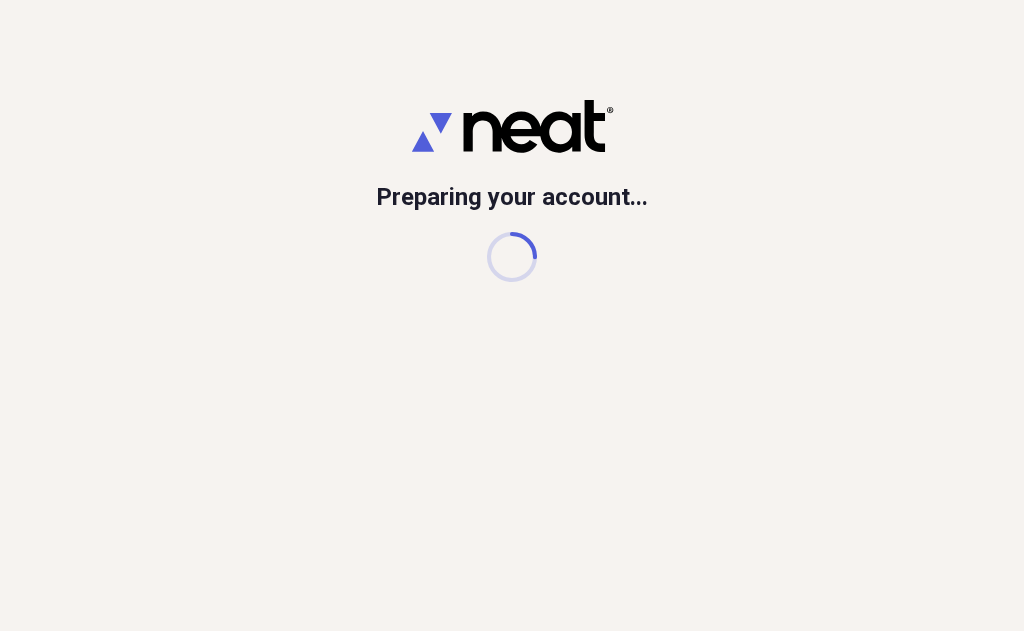 scroll, scrollTop: 0, scrollLeft: 0, axis: both 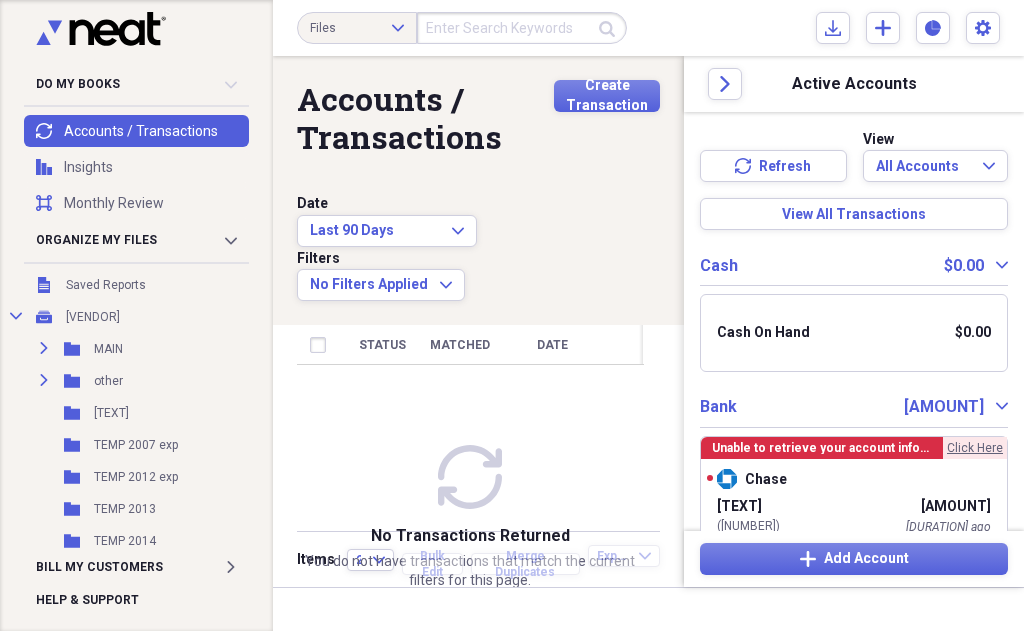 click on "Expand" 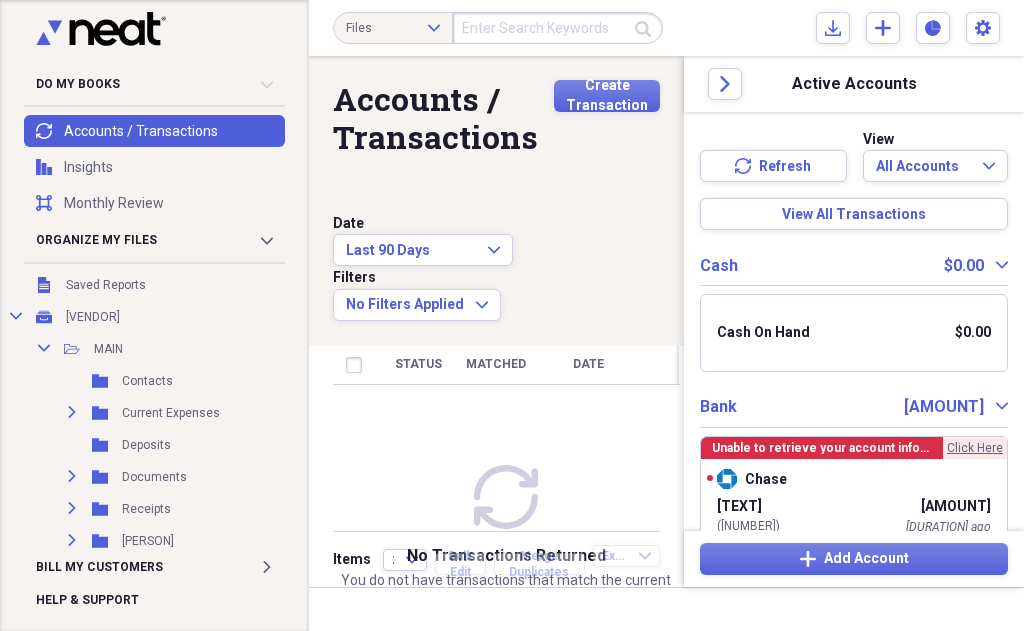click on "Expand" 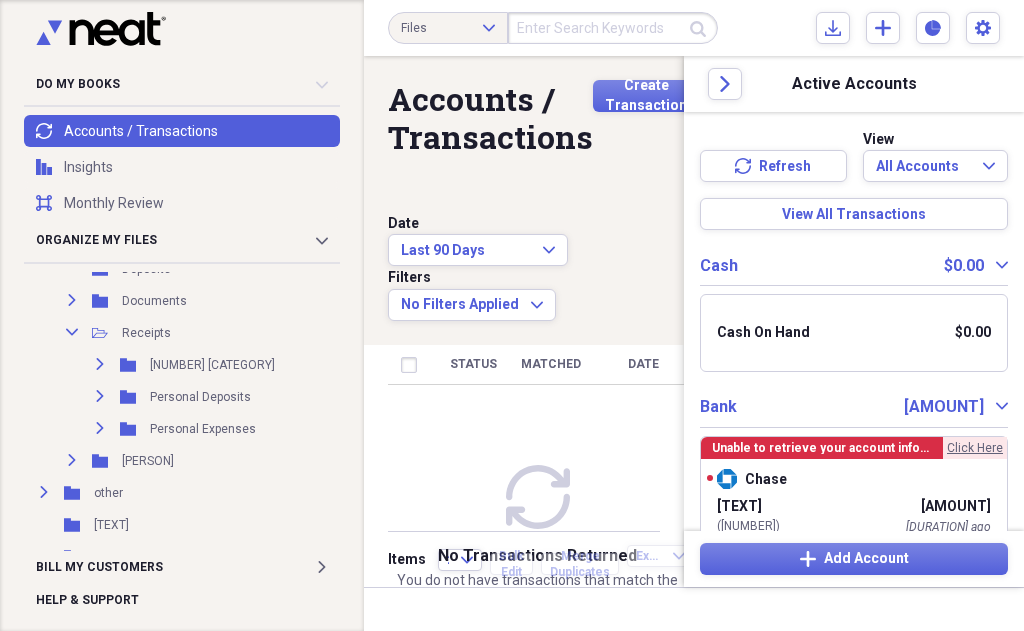 scroll, scrollTop: 279, scrollLeft: 0, axis: vertical 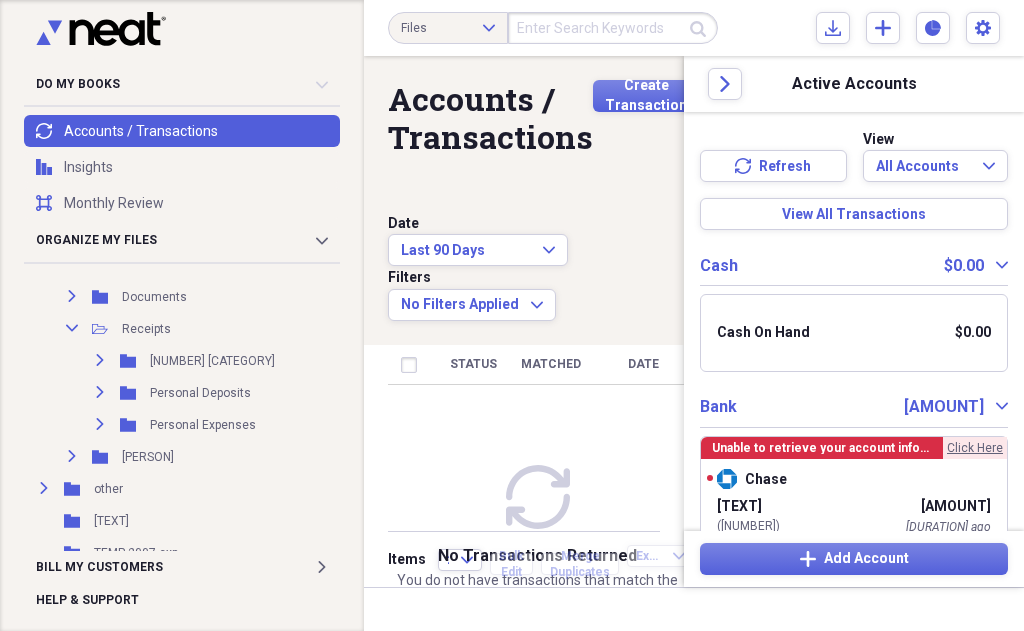 click on "Expand" 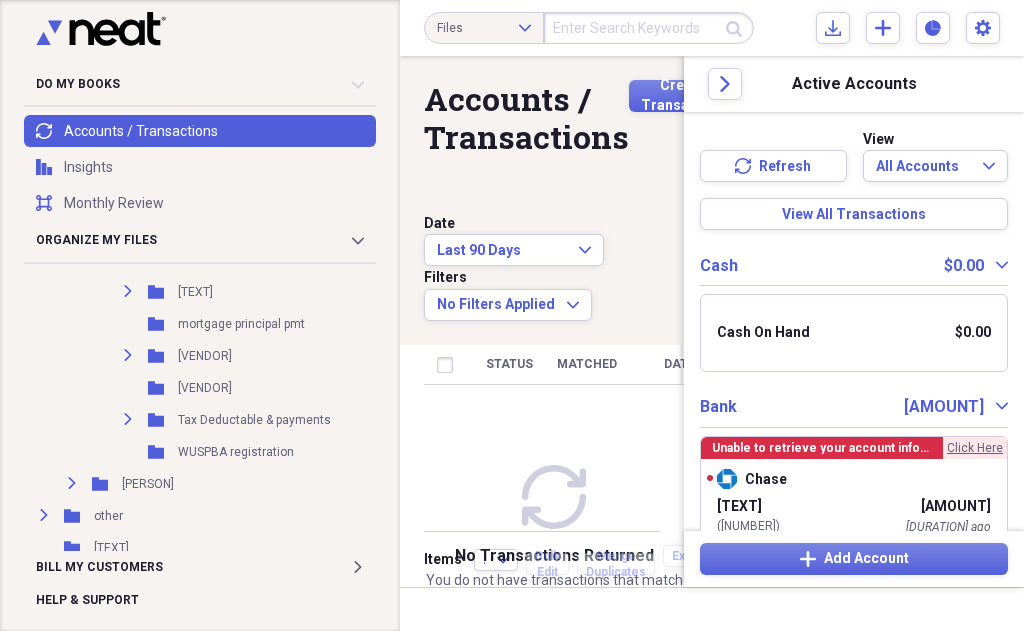 scroll, scrollTop: 569, scrollLeft: 0, axis: vertical 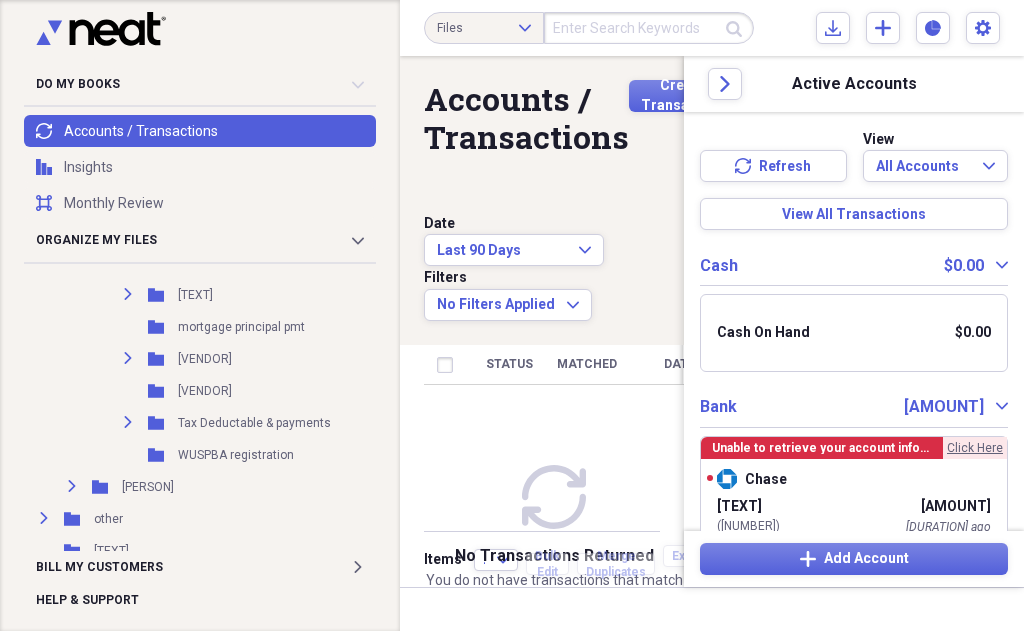 click on "Expand" 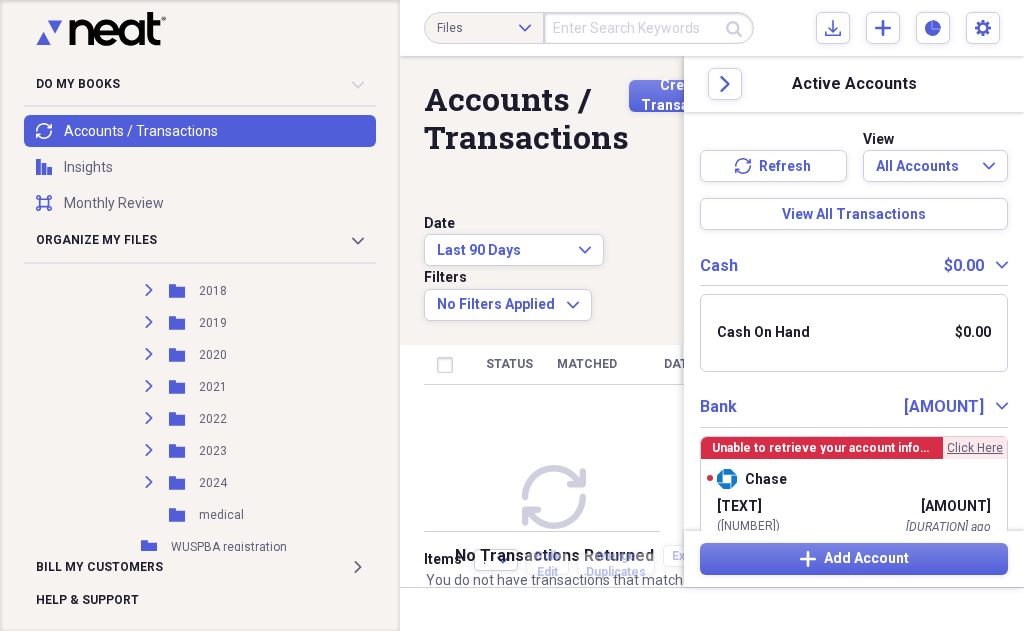 scroll, scrollTop: 957, scrollLeft: 6, axis: both 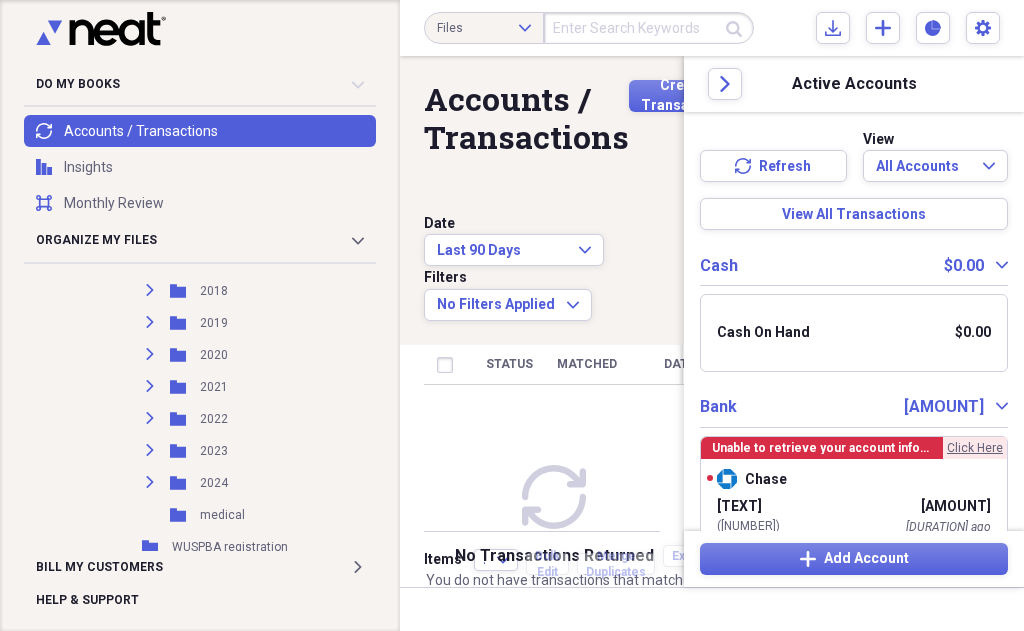 click on "Expand" at bounding box center (150, 450) 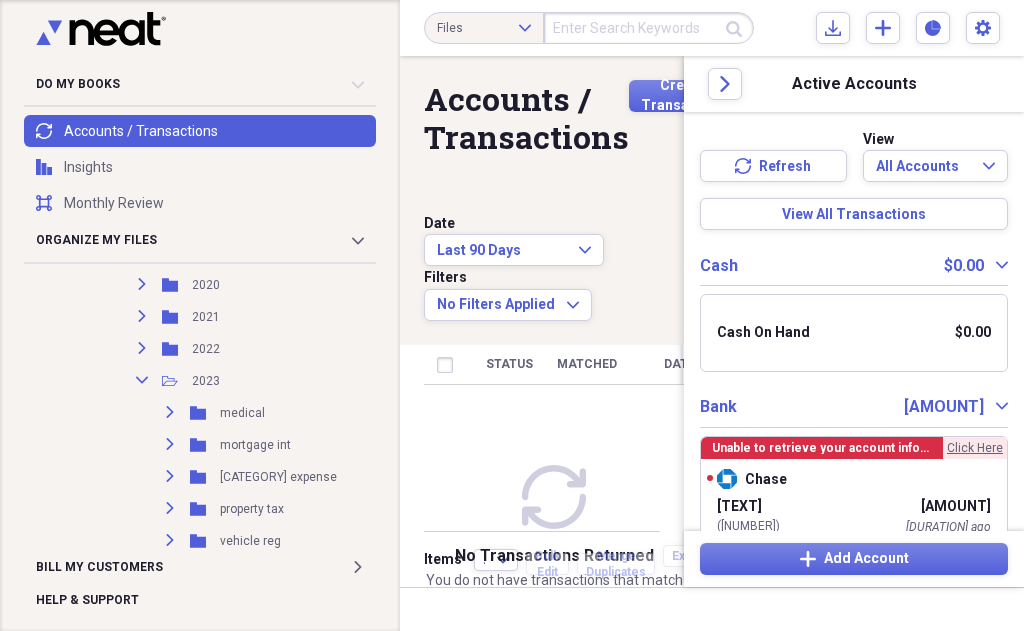 scroll, scrollTop: 1033, scrollLeft: 14, axis: both 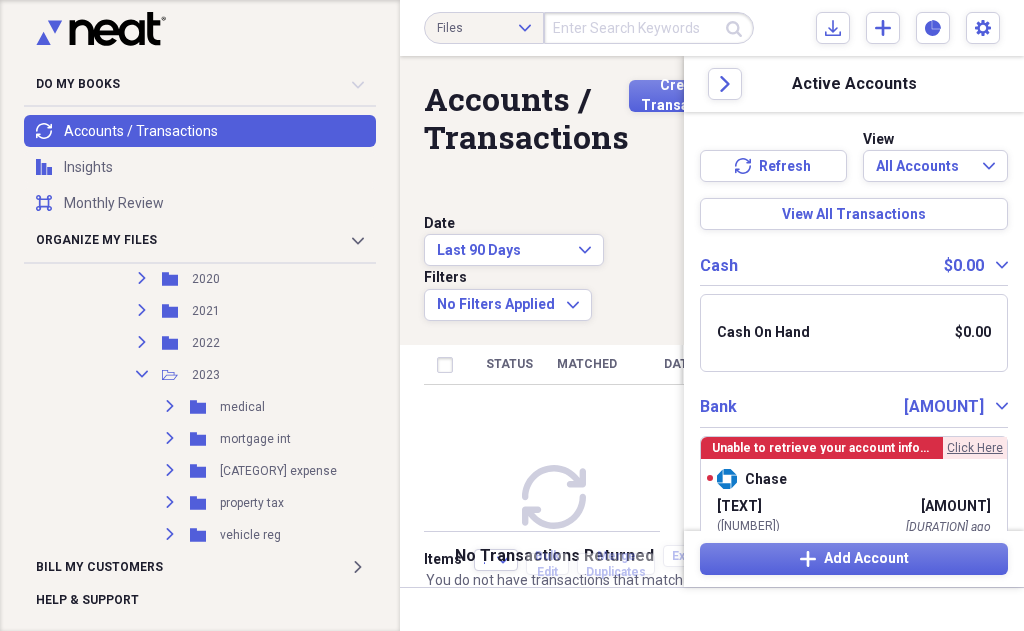 click on "Expand" at bounding box center (170, 406) 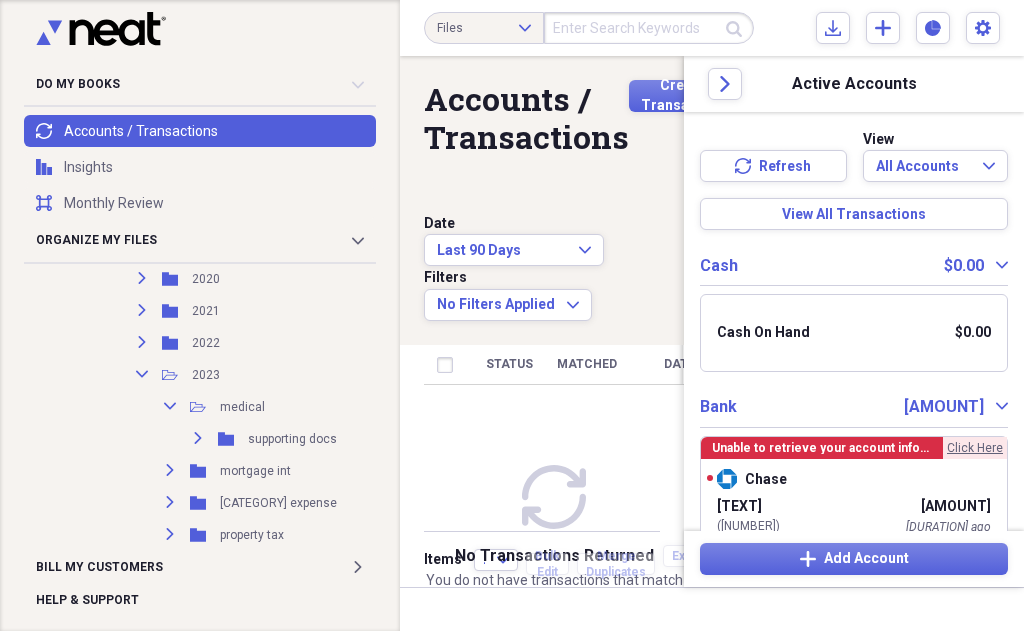 click on "Collapse Open Folder medical Add Folder" at bounding box center (192, 407) 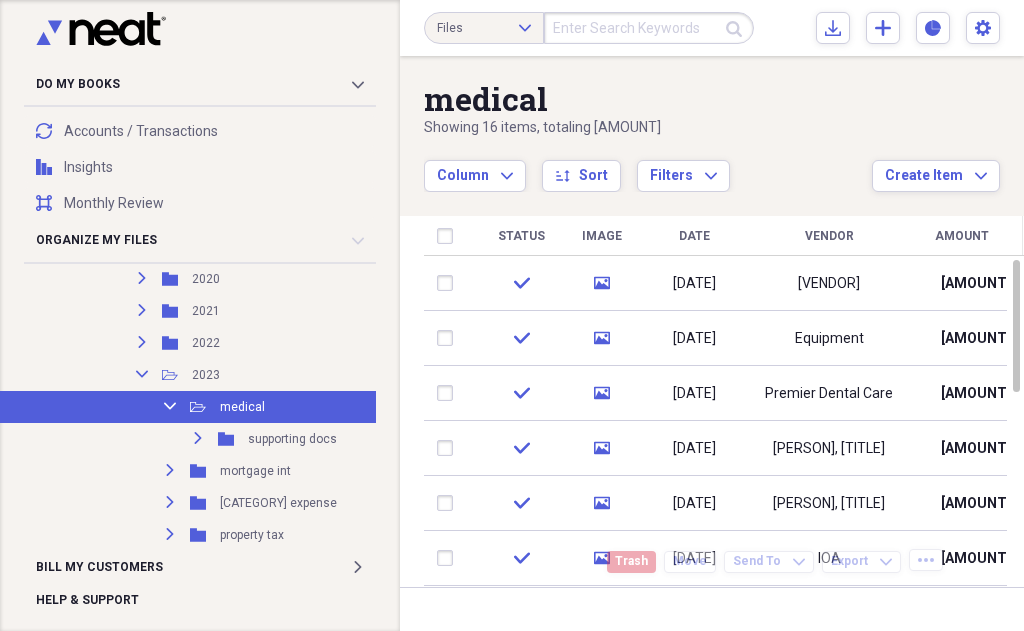 click 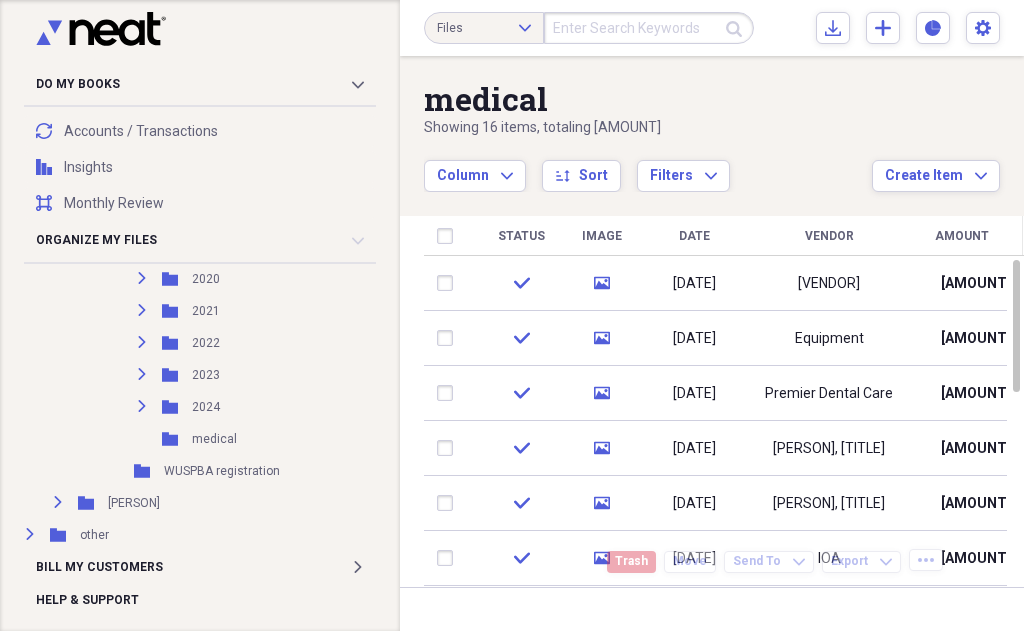click on "Expand" at bounding box center [142, 342] 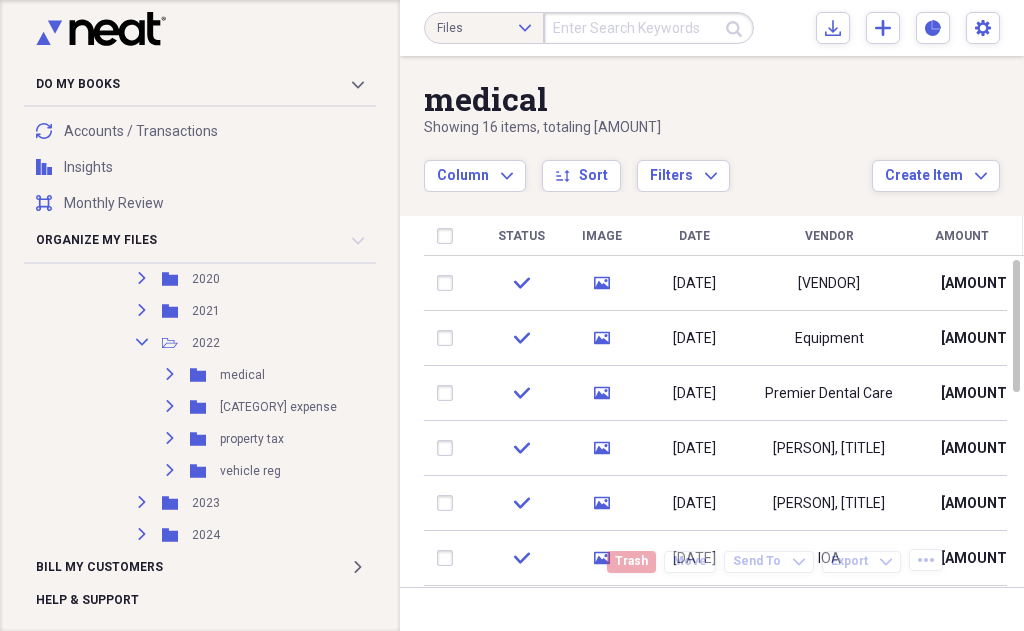 click on "Expand" 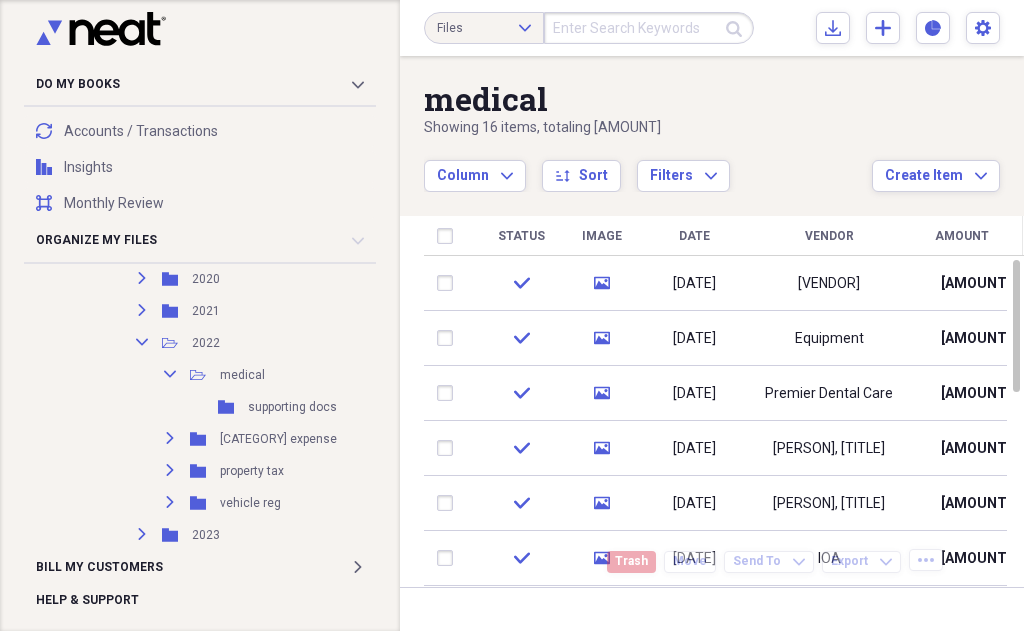 click on "medical" at bounding box center [242, 375] 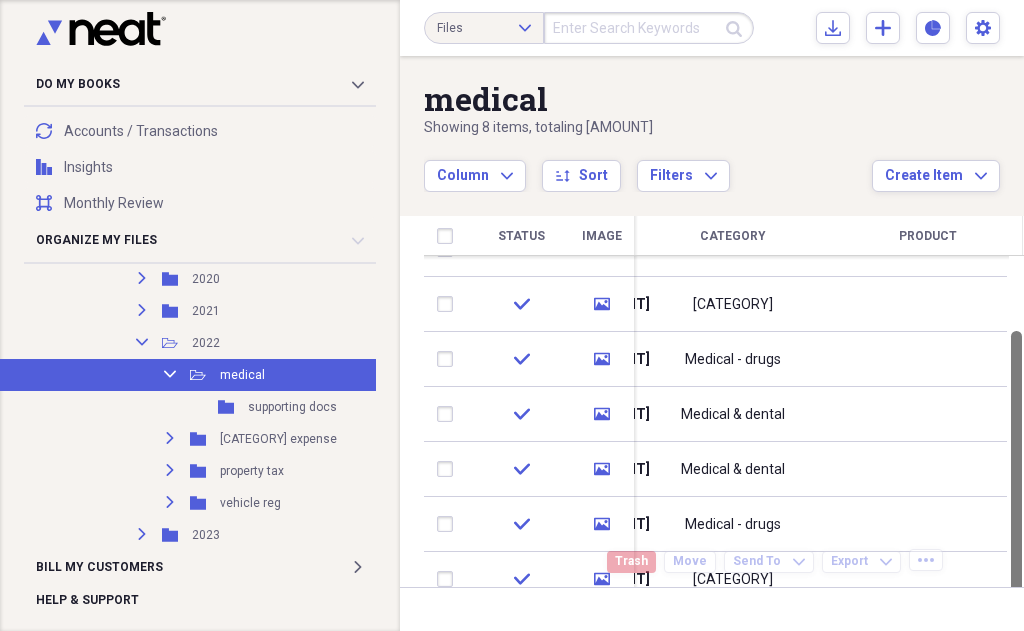 click on "[CATEGORY]" at bounding box center [733, 579] 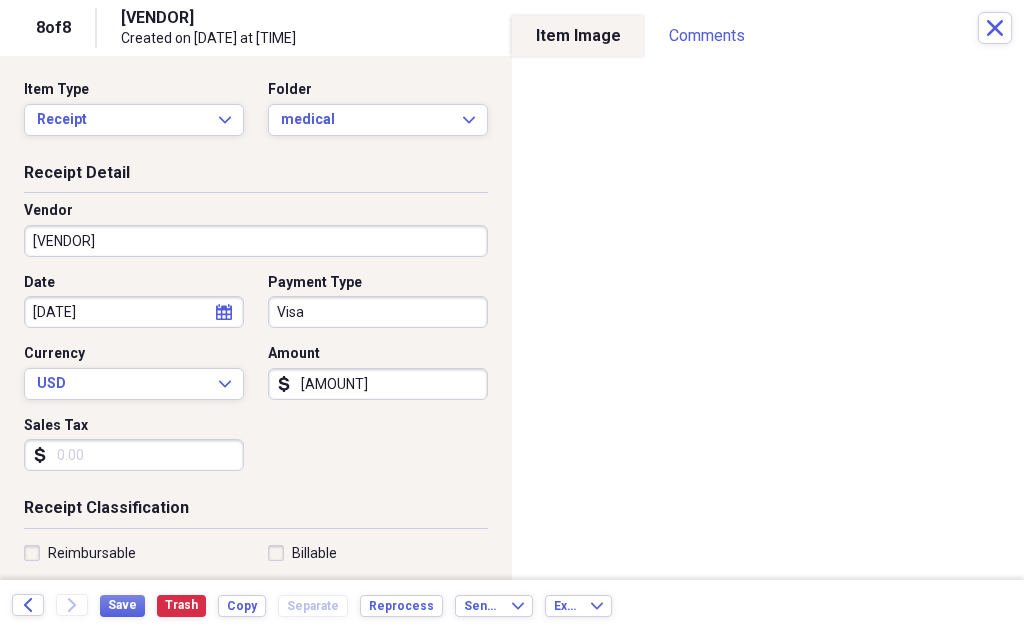 click on "Close" 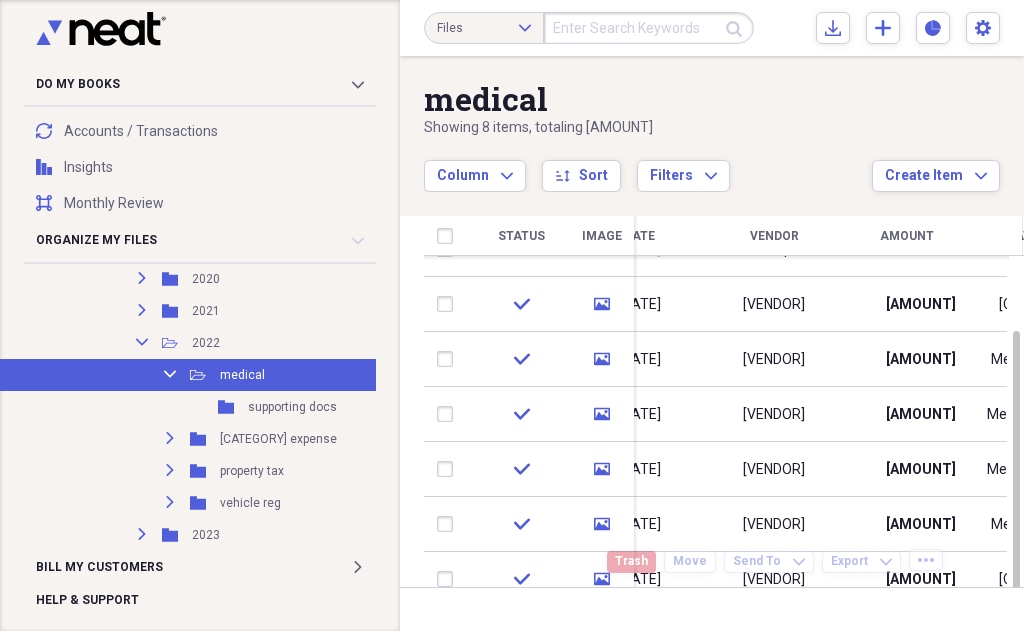 click at bounding box center (583, 614) 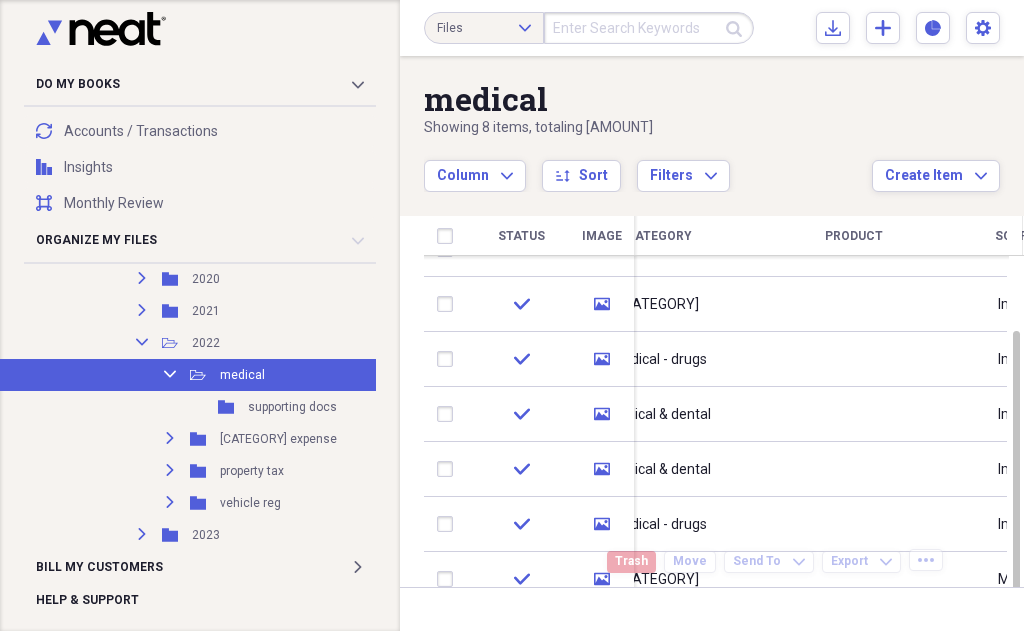click at bounding box center [753, 614] 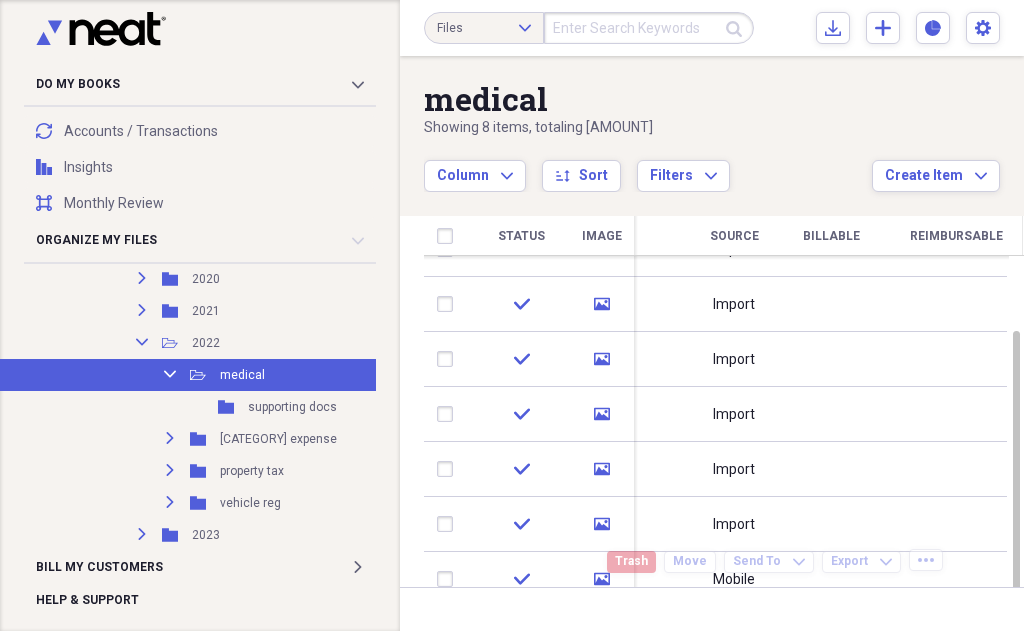 click on "check media [DATE] [VENDOR] [AMOUNT] [CATEGORY] Mobile" at bounding box center [724, 579] 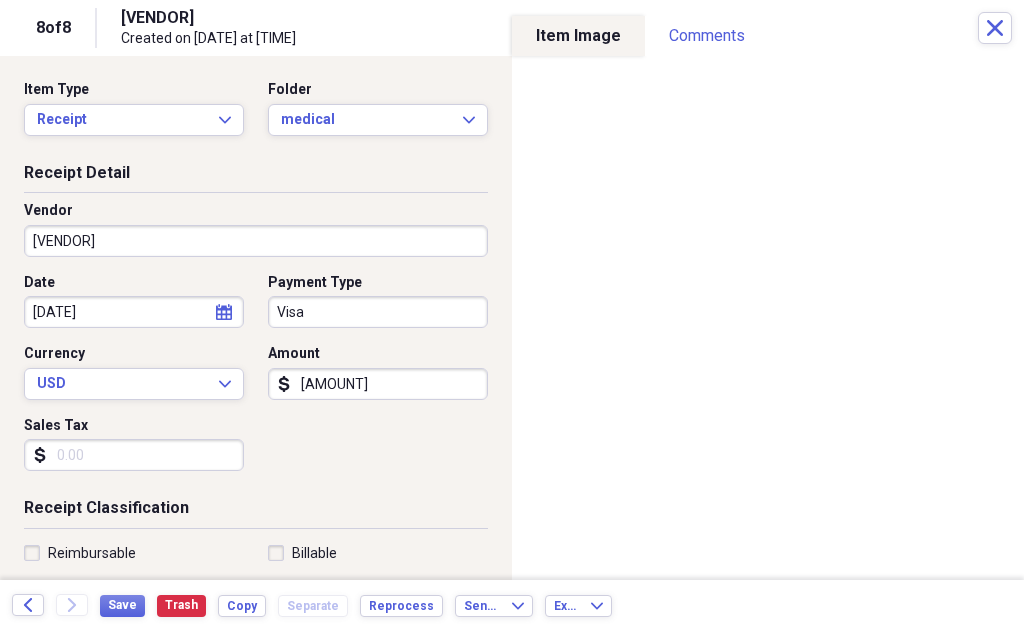 click on "Close" 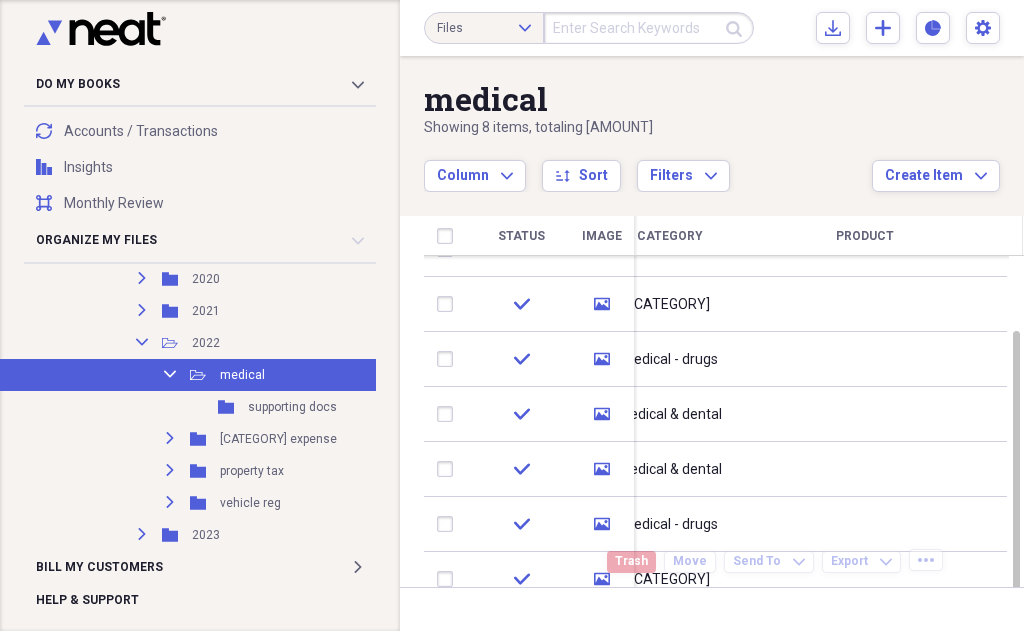 click at bounding box center [748, 614] 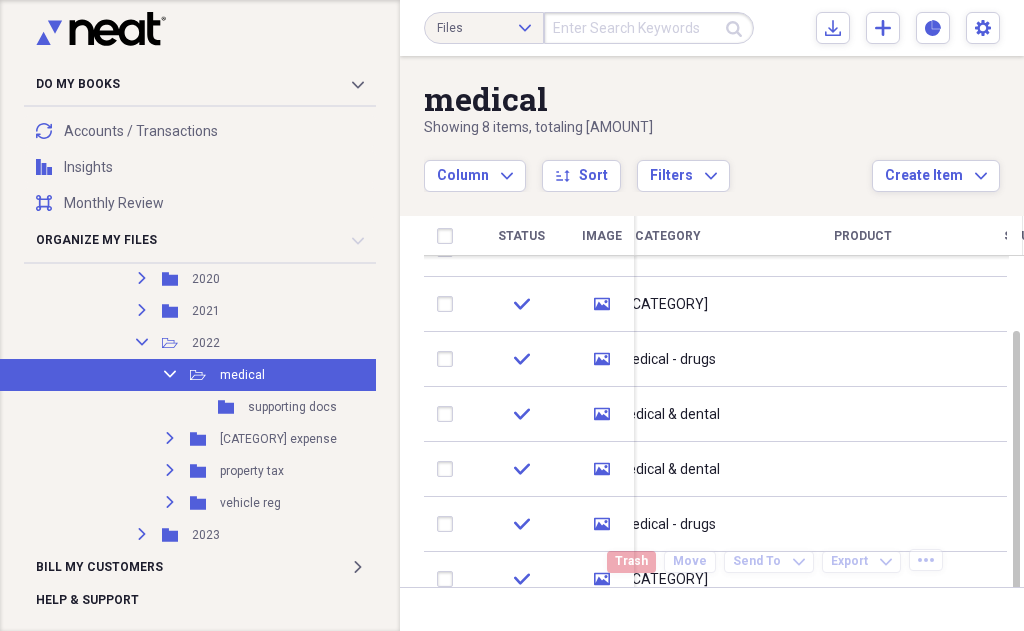 click on "Status Image Date Vendor Amount Category Product Source Billable Reimbursable check media [DATE] [VENDOR] [AMOUNT] [CATEGORY] Import check media [DATE] [CATEGORY] [AMOUNT] [CATEGORY] Import check media [DATE] [VENDOR] [AMOUNT] [CATEGORY] Import check media [DATE] [VENDOR] [AMOUNT] [CATEGORY] Import check media [DATE] [VENDOR] [AMOUNT] [CATEGORY] Import check media [DATE] [VENDOR] [AMOUNT] [CATEGORY] Import check media [DATE] [VENDOR] [AMOUNT] [CATEGORY] Mobile" at bounding box center [724, 420] 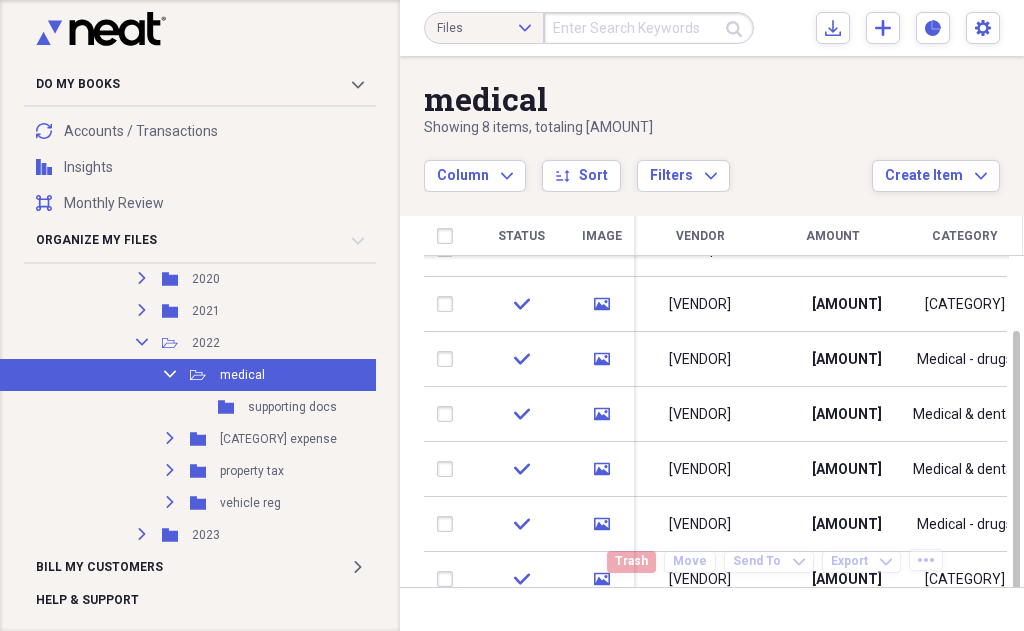 click at bounding box center [616, 614] 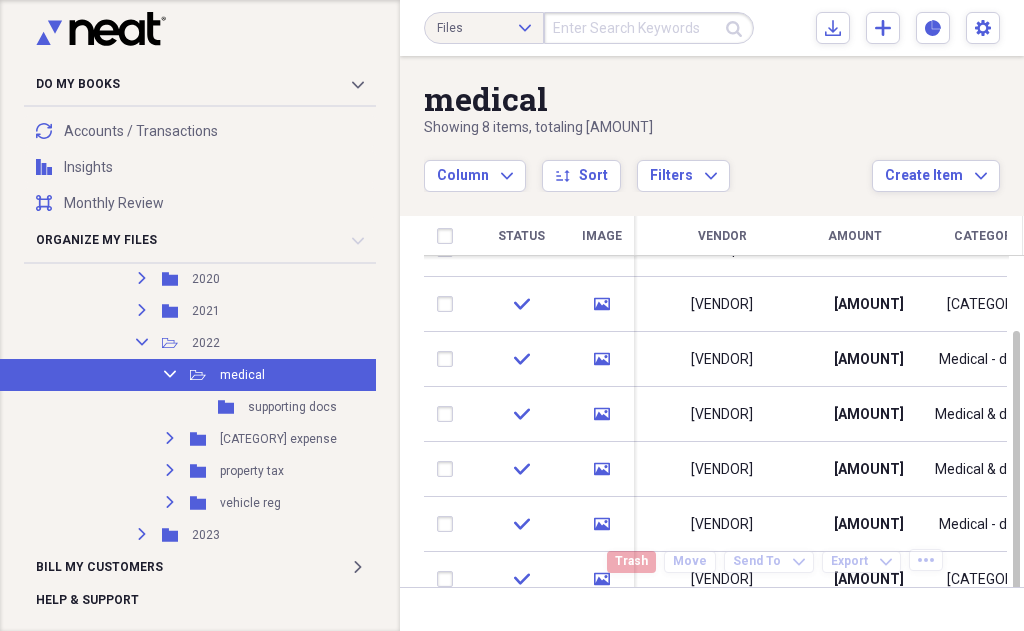 click on "[VENDOR]" at bounding box center (722, 579) 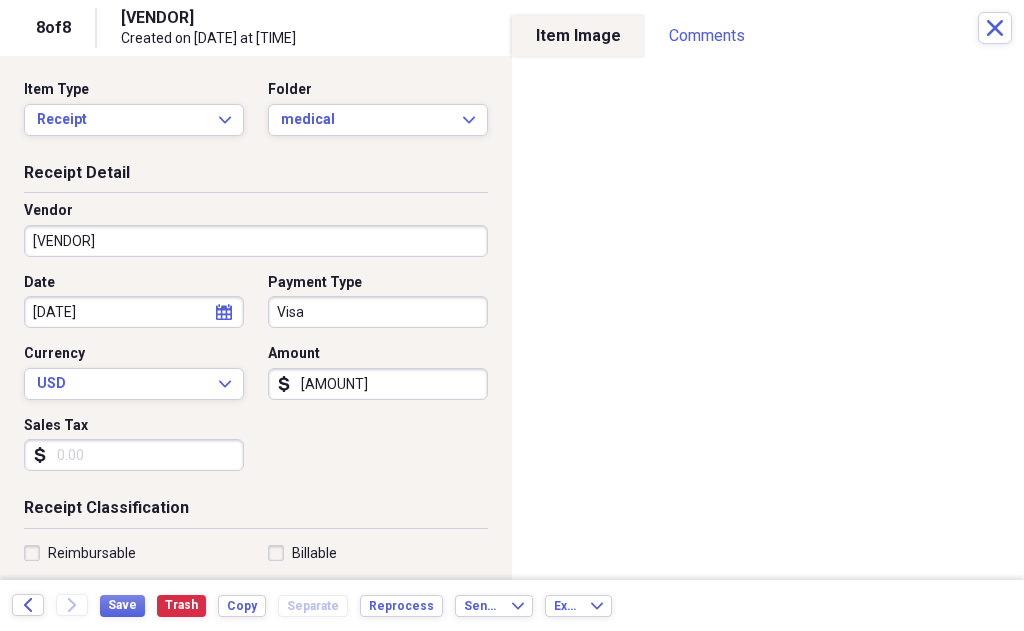 click on "Close" at bounding box center [995, 28] 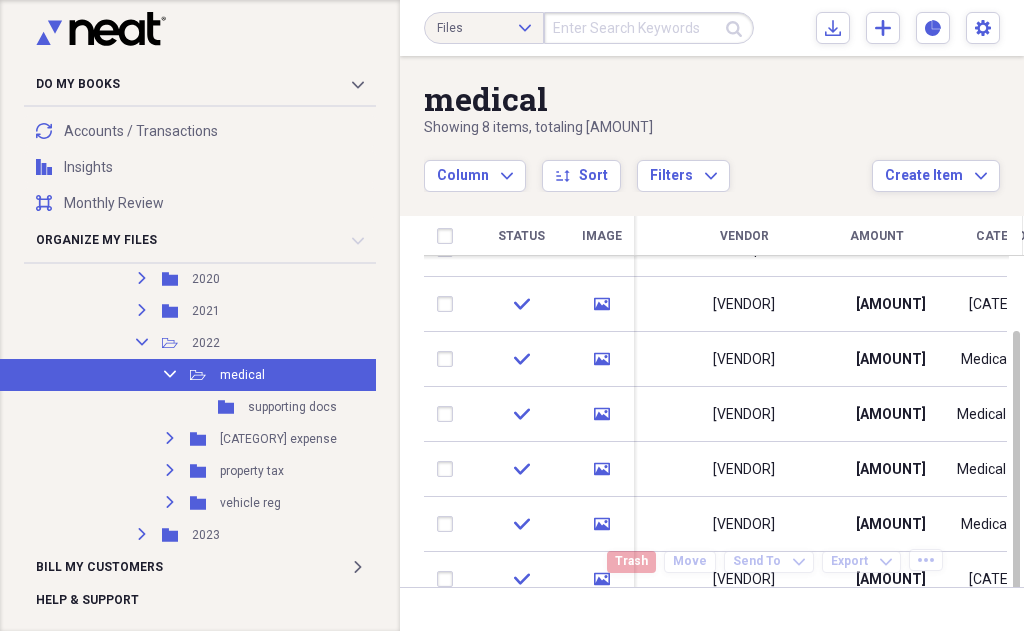 click on "check media [DATE] [VENDOR] [AMOUNT] [CATEGORY] Mobile" at bounding box center (724, 579) 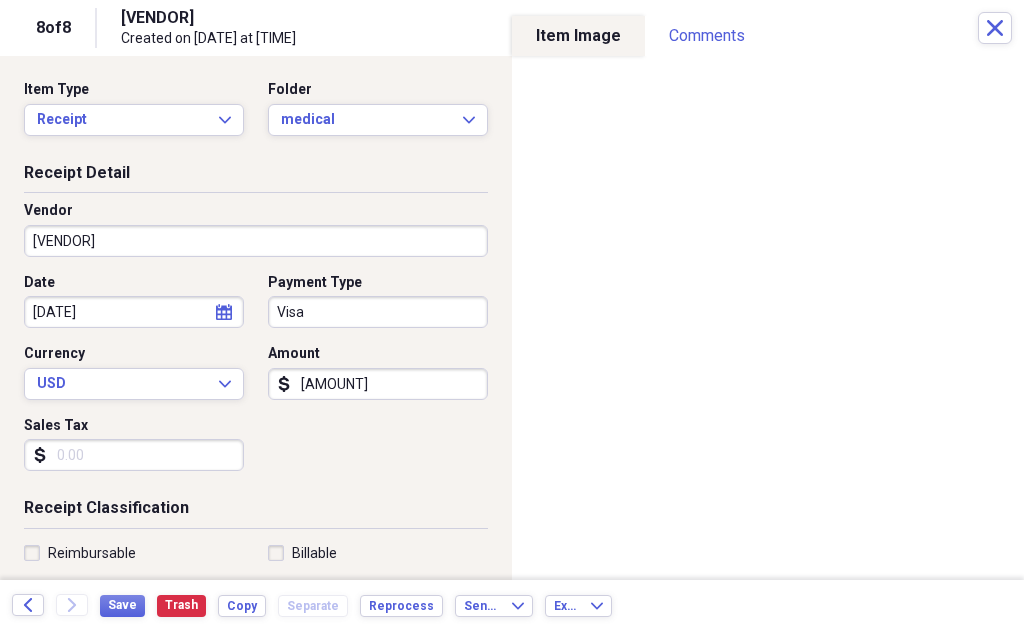 click on "Close" 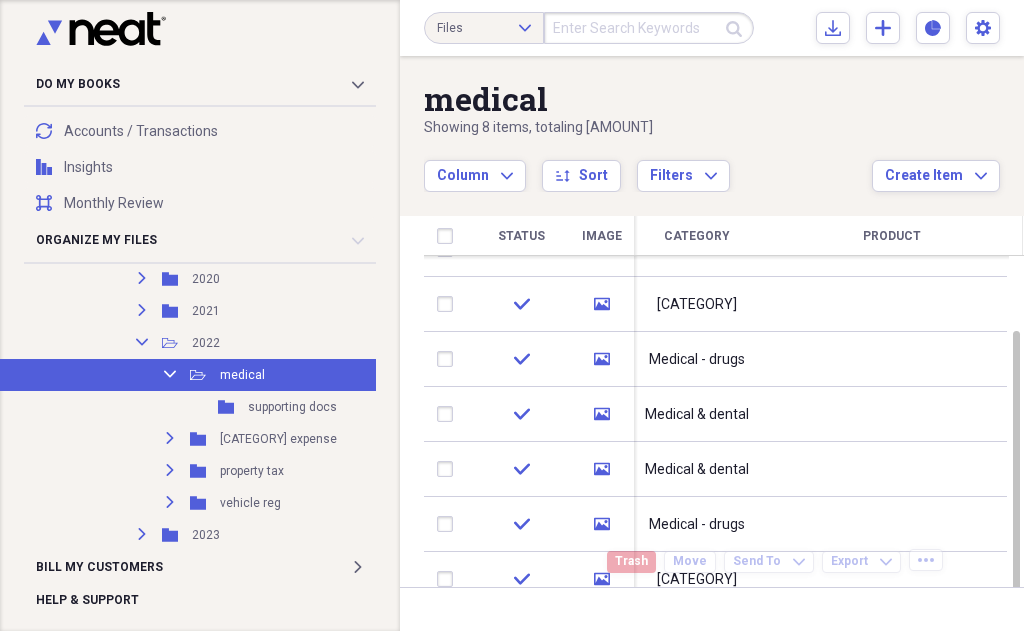 click at bounding box center (736, 614) 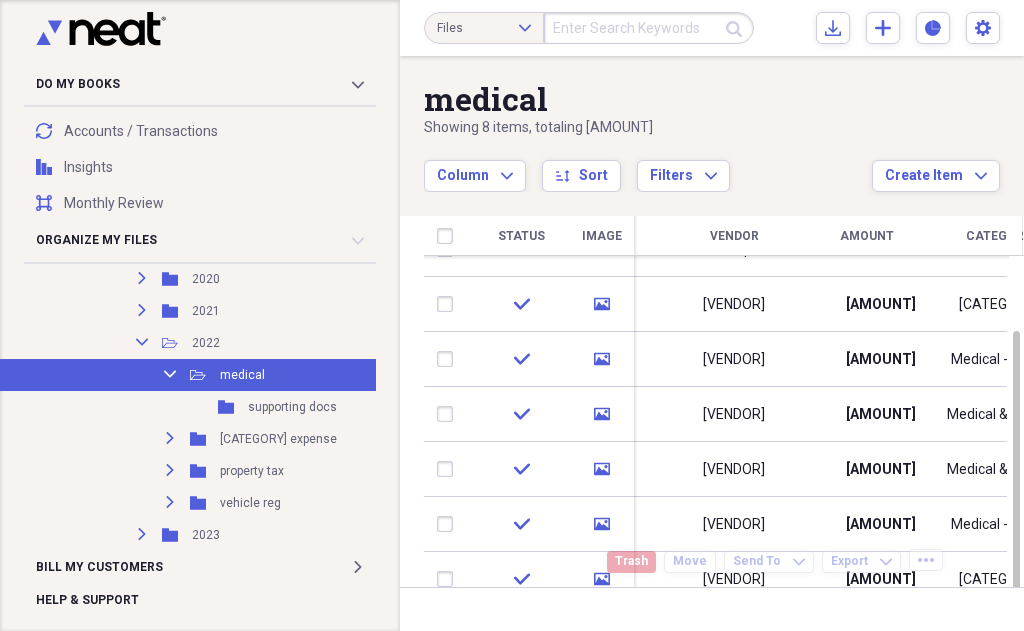 click at bounding box center [601, 614] 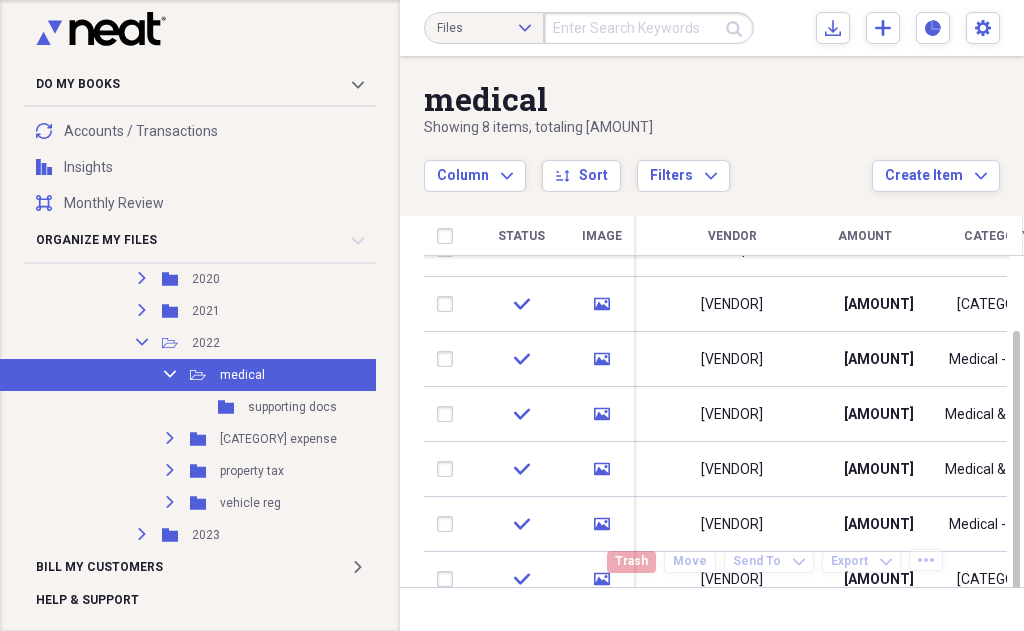 click on "Expand" 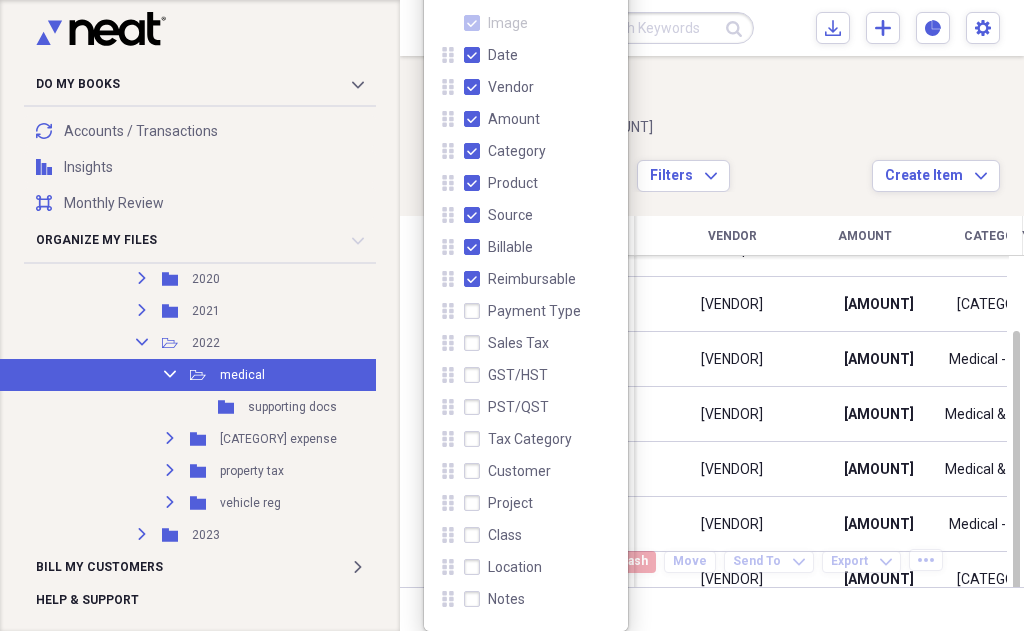 click on "Status Image Date Vendor Amount Category Product Source Billable Reimbursable check media [DATE] [VENDOR] [AMOUNT] [CATEGORY] Import check media [DATE] [CATEGORY] [AMOUNT] [CATEGORY] Import check media [DATE] [VENDOR] [AMOUNT] [CATEGORY] Import check media [DATE] [VENDOR] [AMOUNT] [CATEGORY] Import check media [DATE] [VENDOR] [AMOUNT] [CATEGORY] Import check media [DATE] [VENDOR] [AMOUNT] [CATEGORY] Import check media [DATE] [VENDOR] [AMOUNT] [CATEGORY] Mobile" at bounding box center (724, 420) 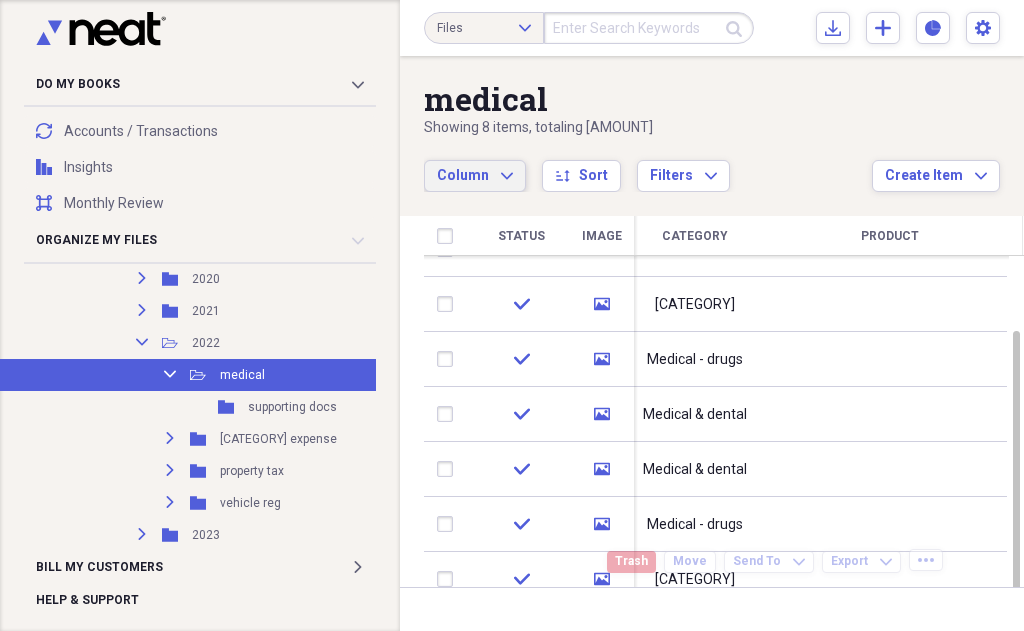 click at bounding box center (737, 614) 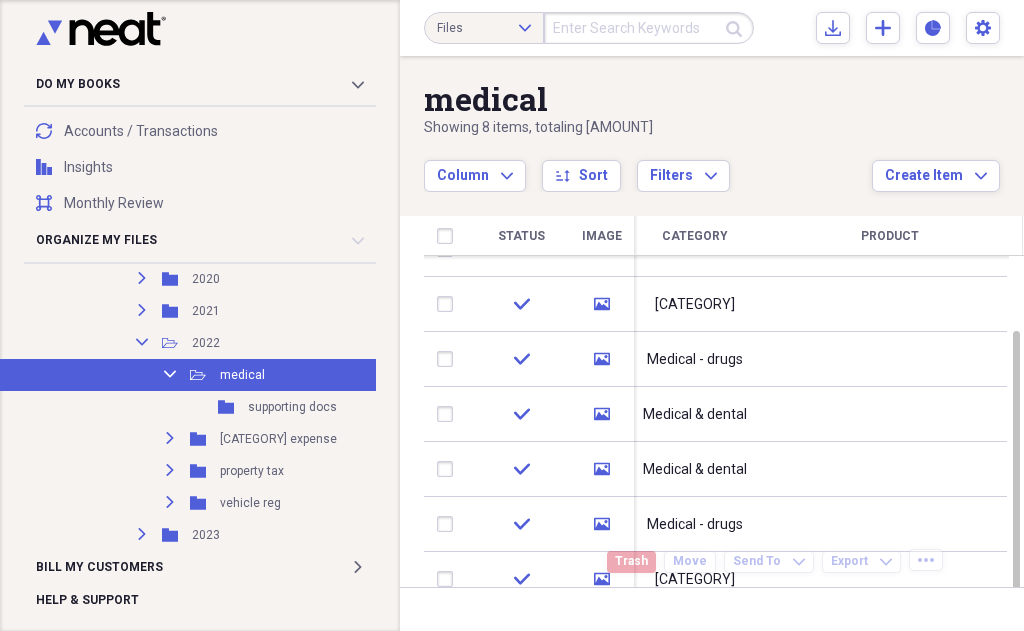 click on "Expand" 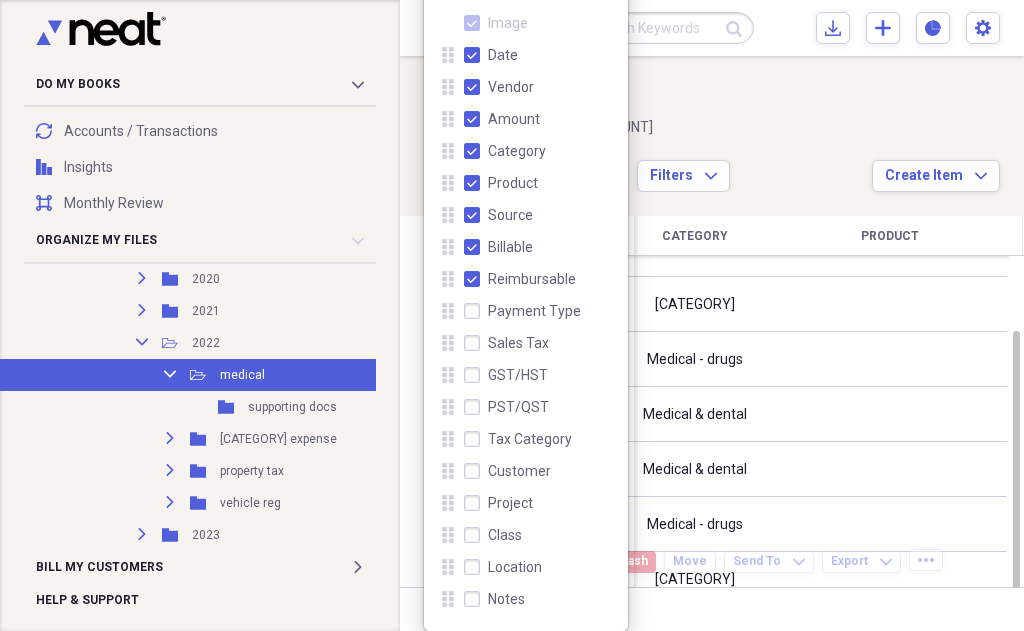 click on "Medical - drugs" at bounding box center (695, 360) 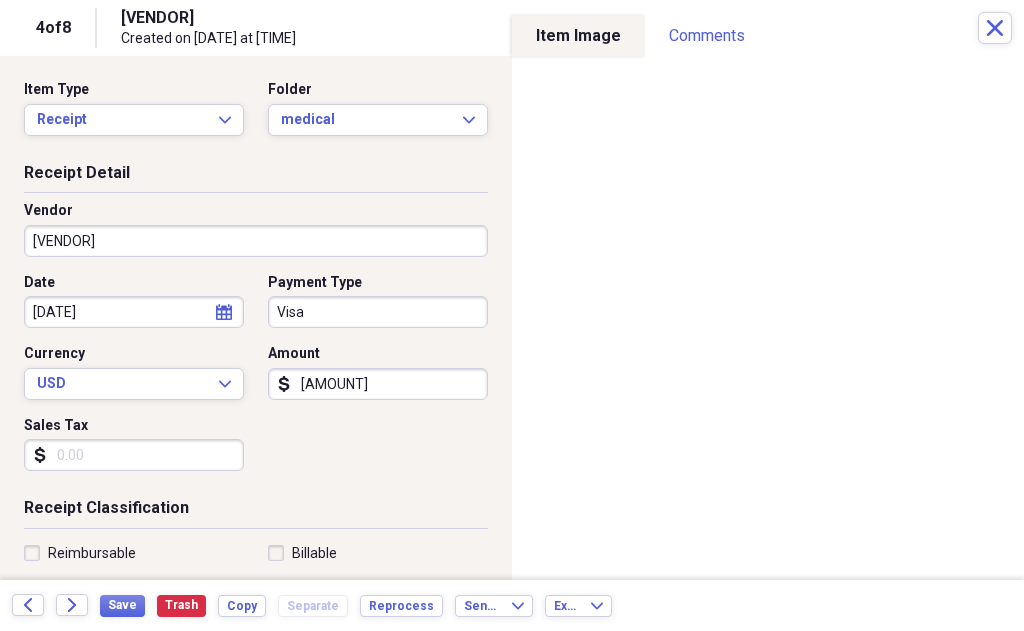 click on "Close" at bounding box center (995, 28) 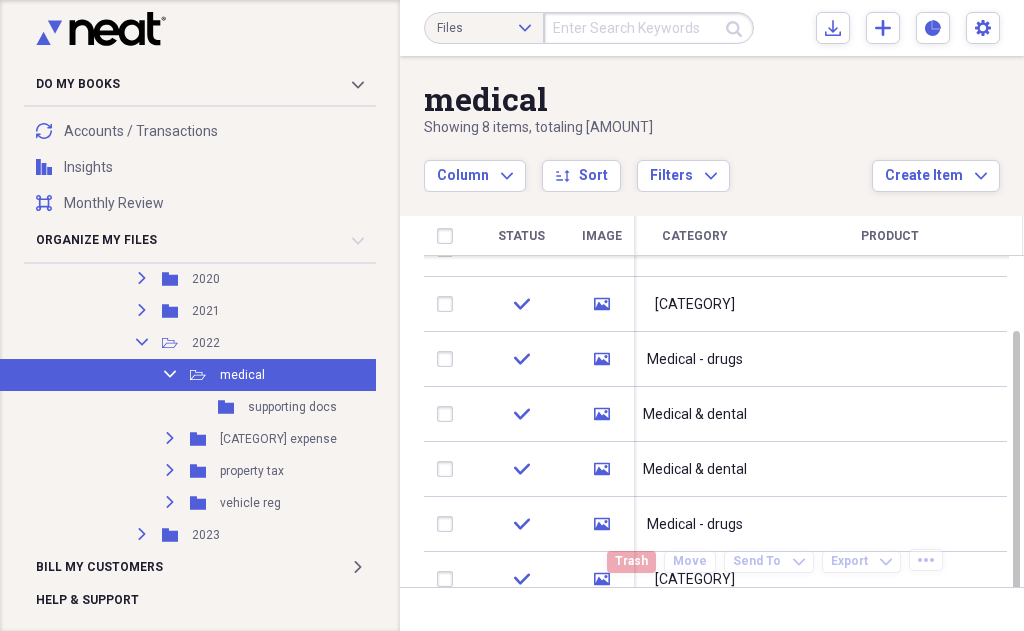 click on "Expand" 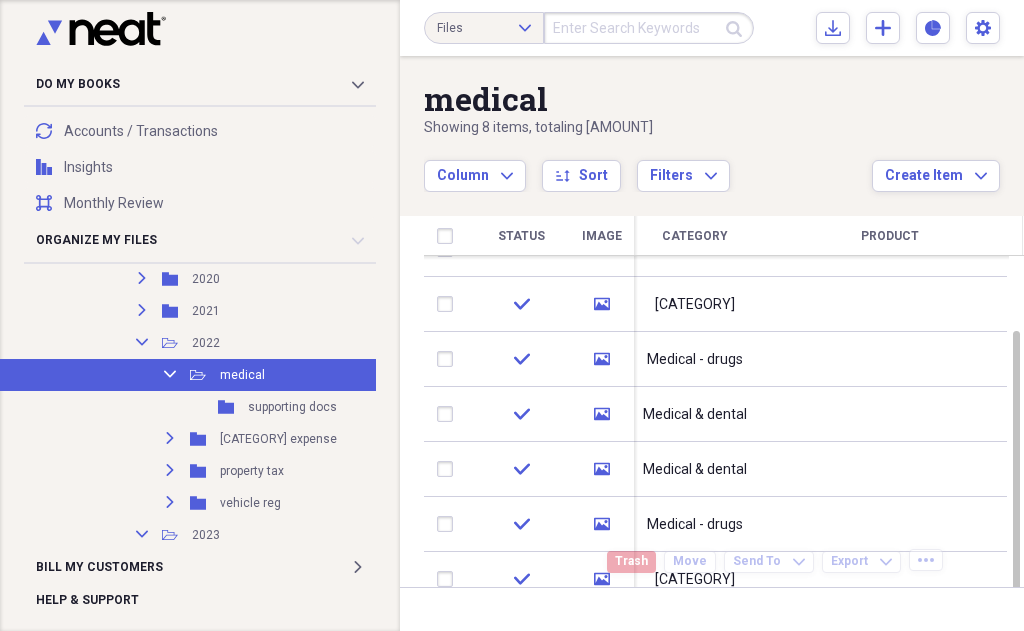 click on "medical" at bounding box center (242, 567) 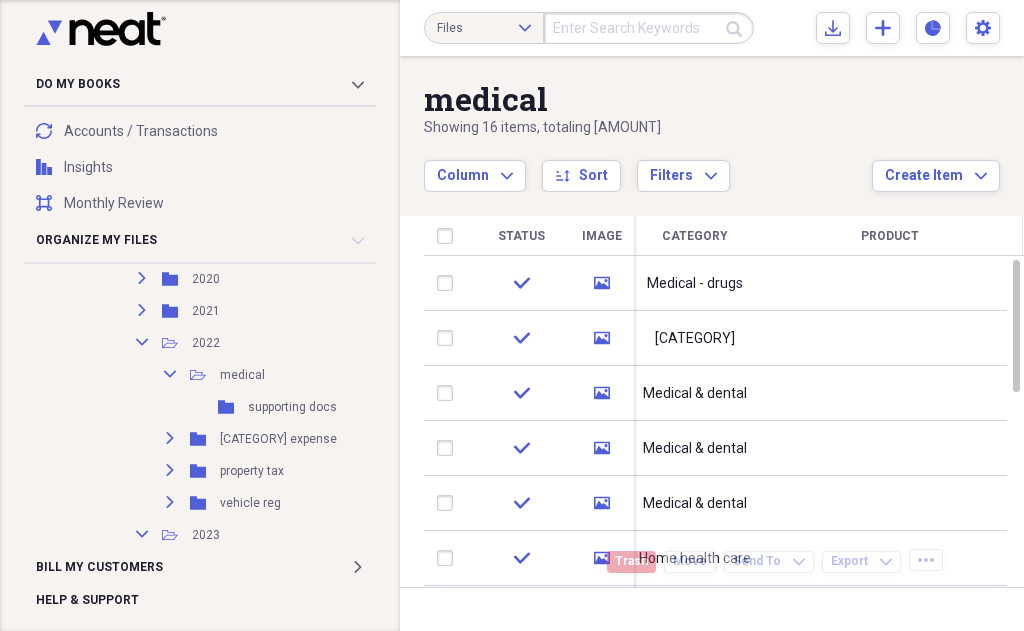 click on "Expand" 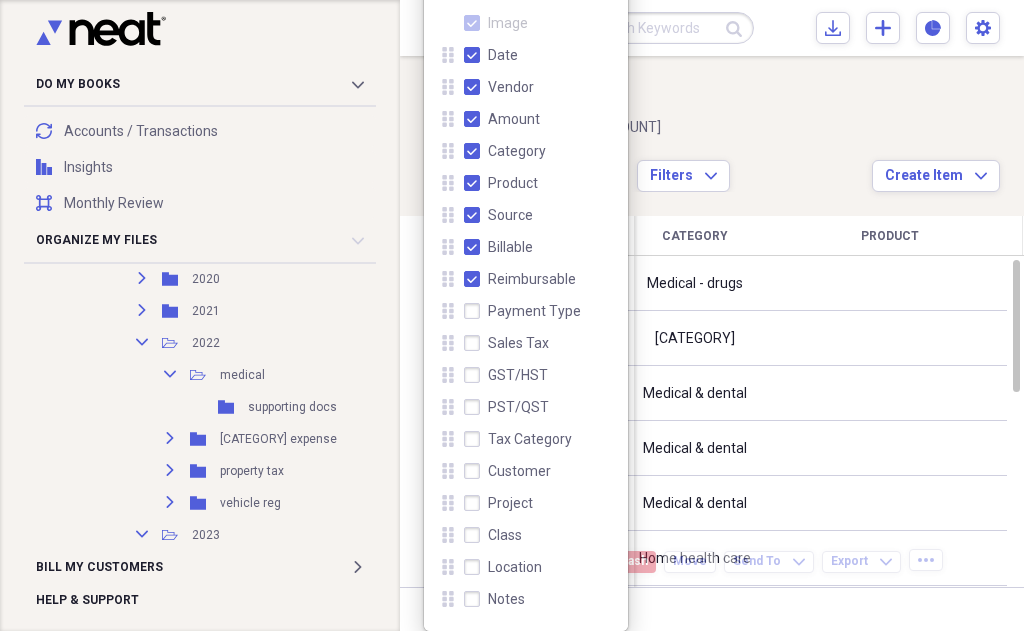 click at bounding box center (890, 558) 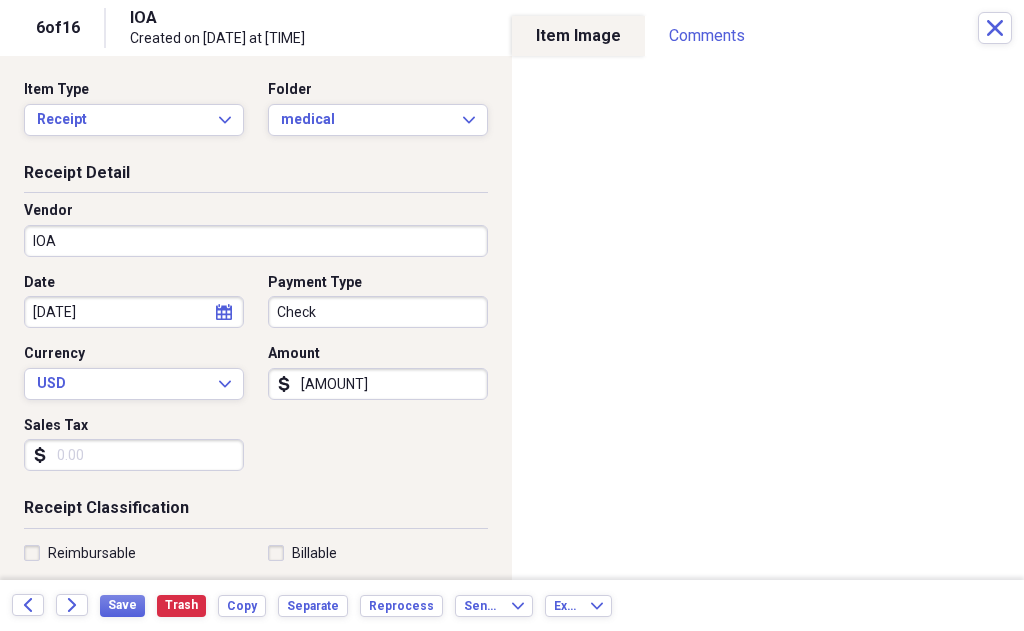 click on "Close" at bounding box center (995, 28) 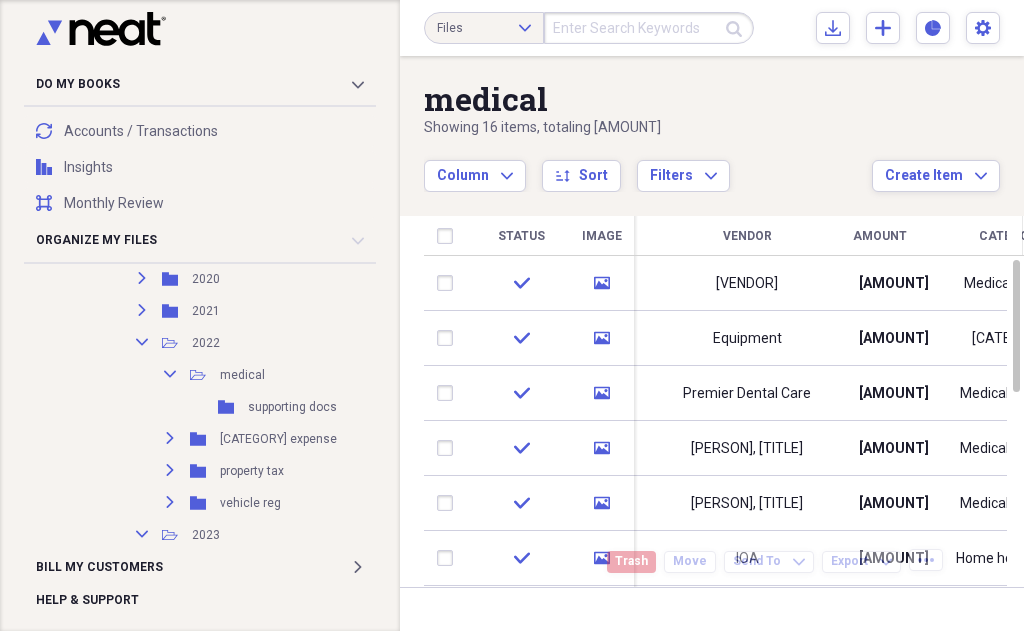 click at bounding box center (595, 614) 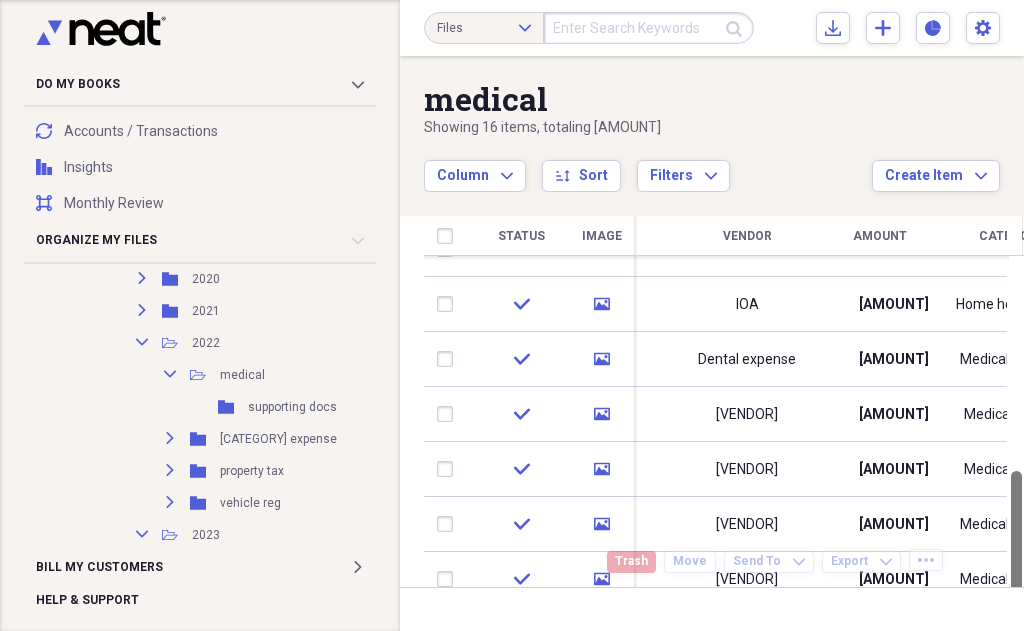 click on "[AMOUNT]" at bounding box center [879, 139] 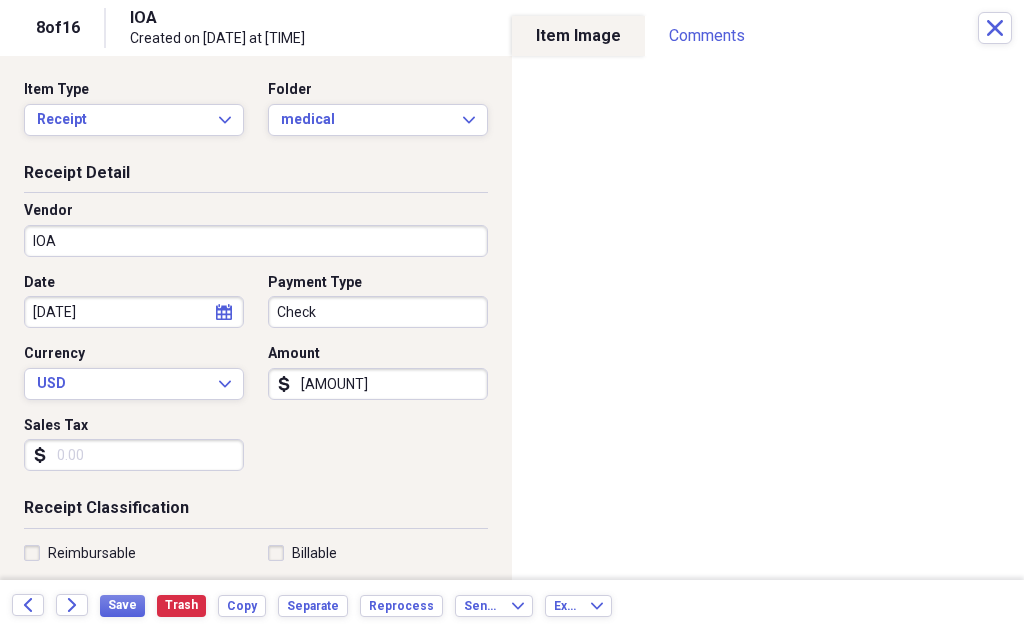 click on "Close" at bounding box center (995, 28) 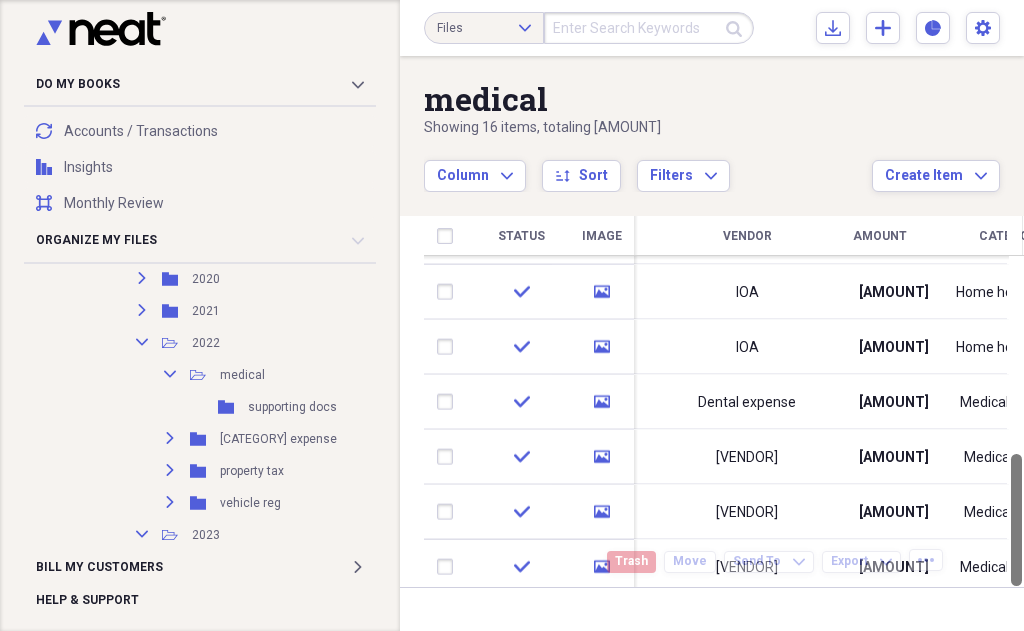 click on "[AMOUNT]" at bounding box center [879, 512] 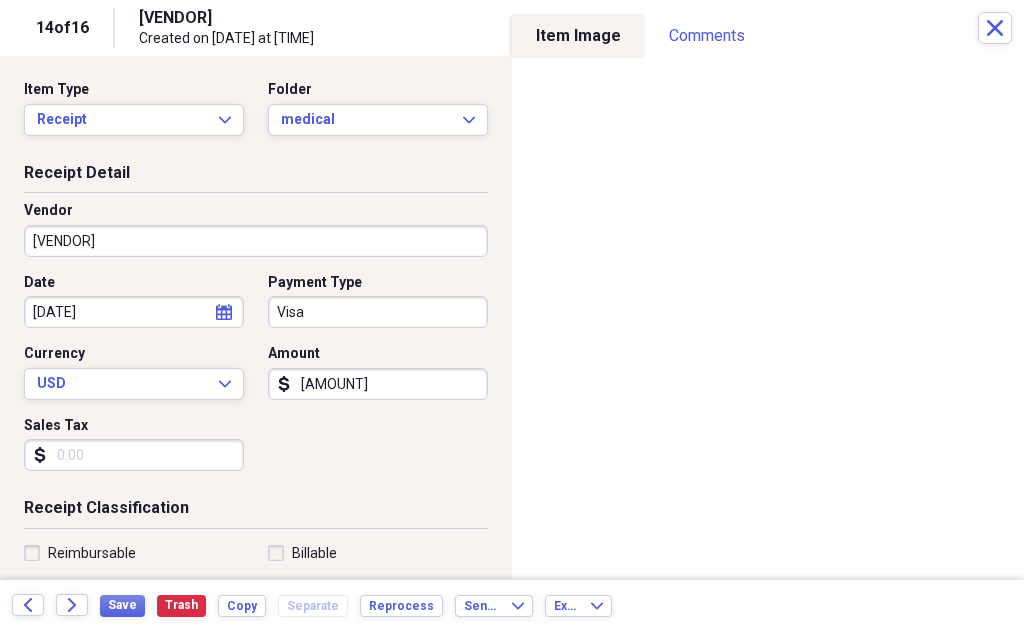scroll, scrollTop: 0, scrollLeft: 0, axis: both 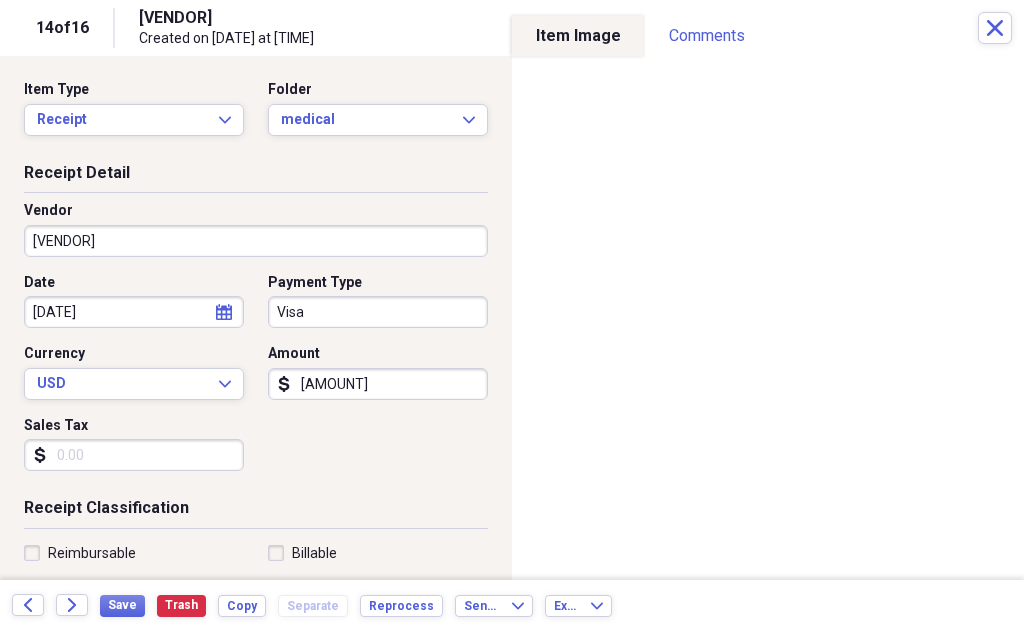 click on "Close" at bounding box center (995, 28) 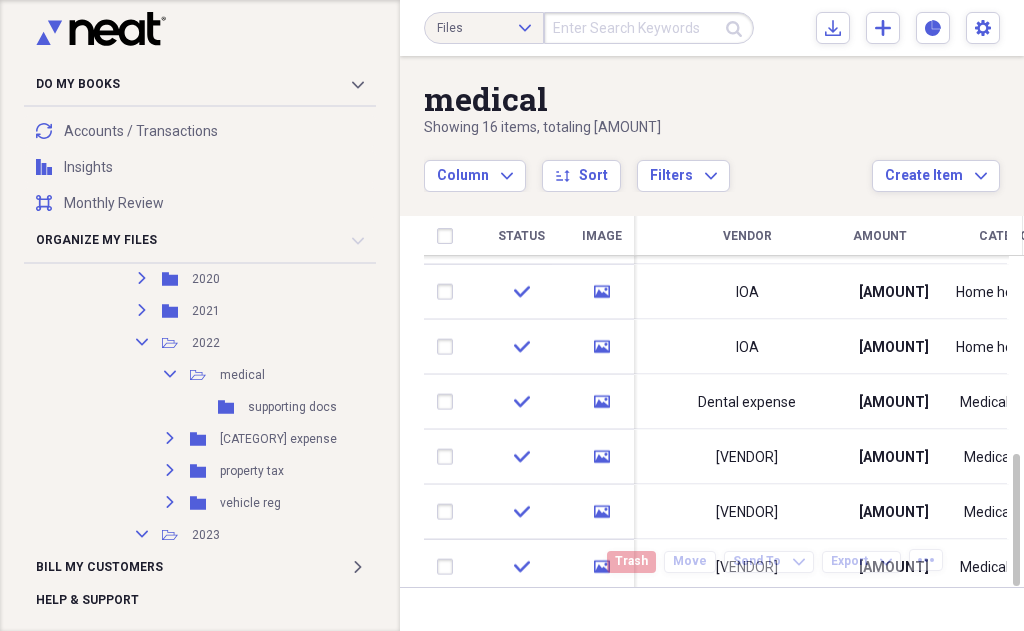 click on "supporting docs" at bounding box center [292, 407] 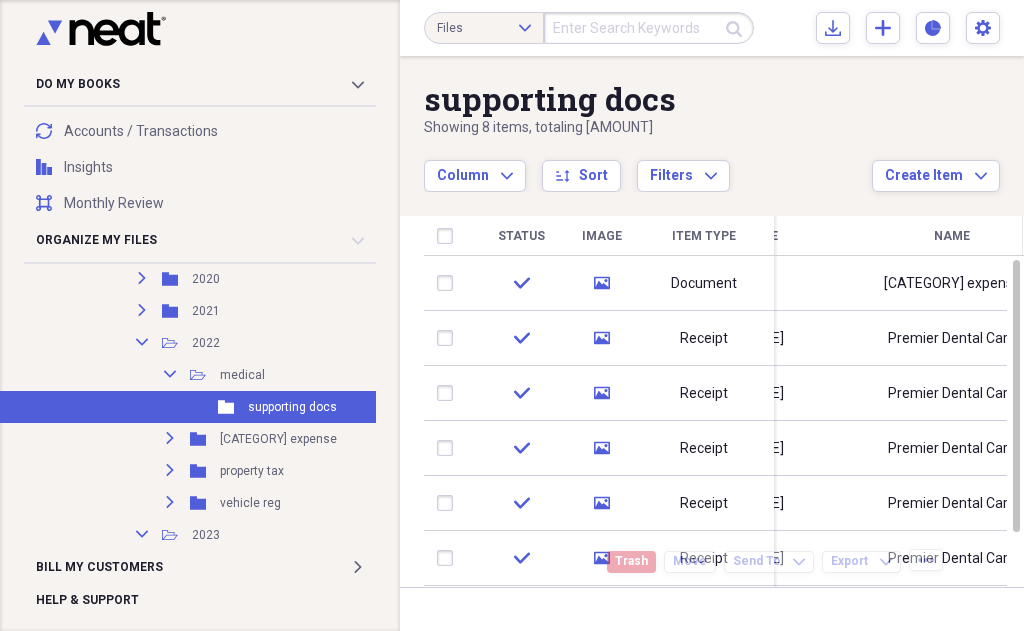 click on "Document" at bounding box center [704, 284] 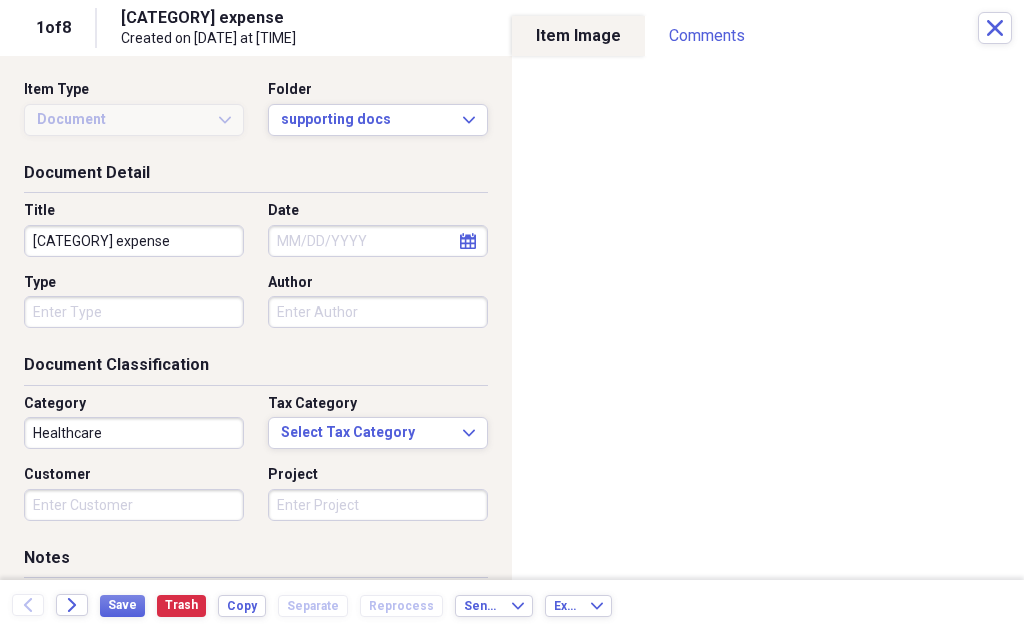 click on "Close" at bounding box center (995, 28) 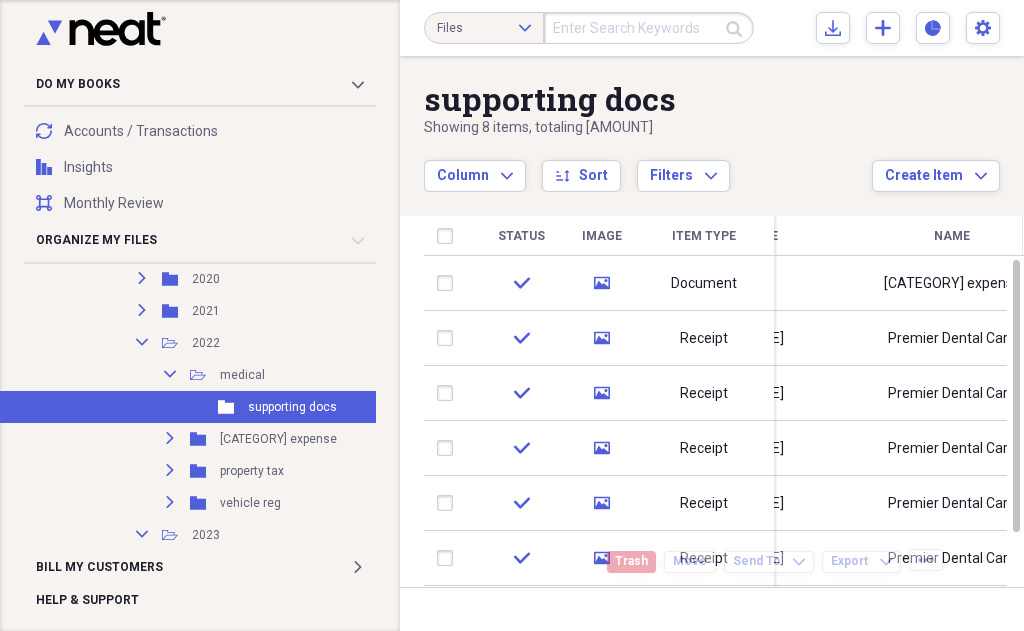 click 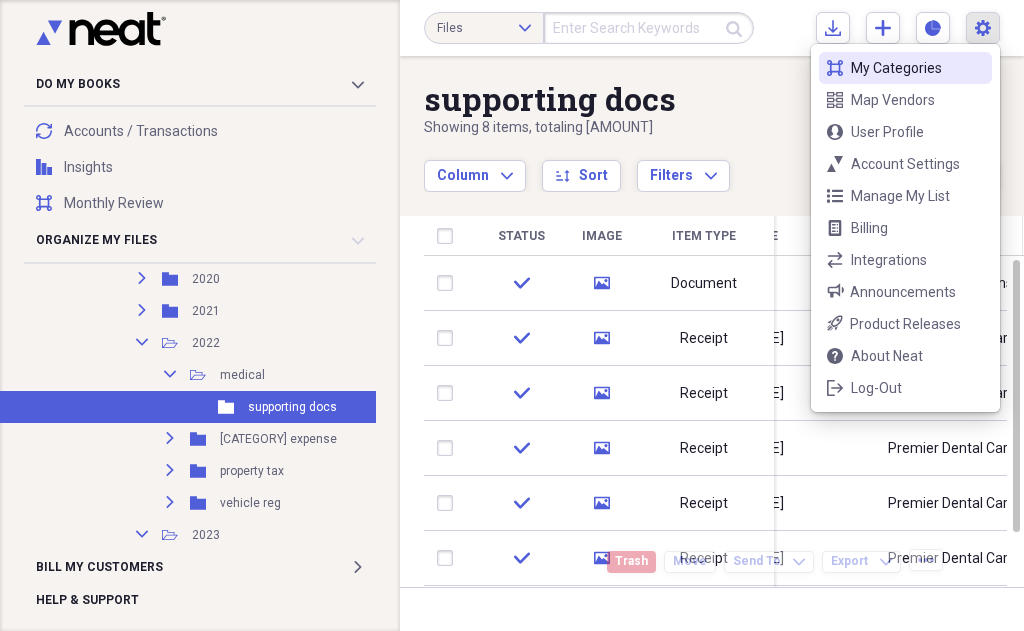 click on "Log-Out" at bounding box center [905, 388] 